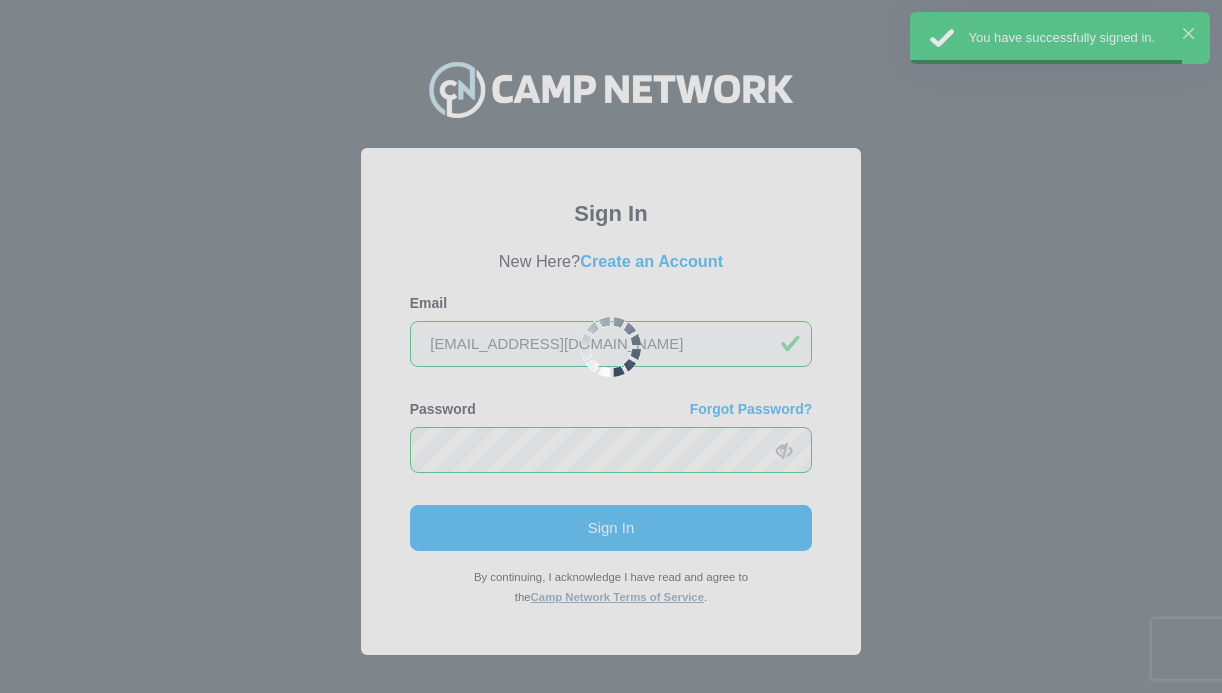 scroll, scrollTop: 0, scrollLeft: 0, axis: both 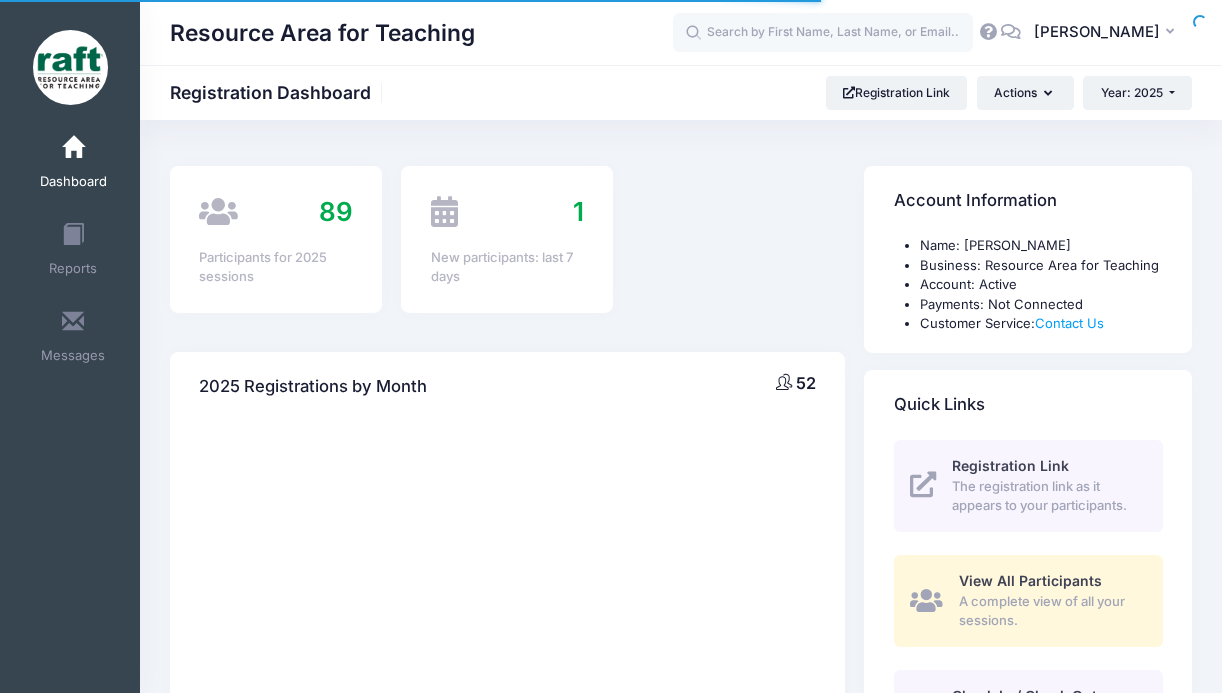 select 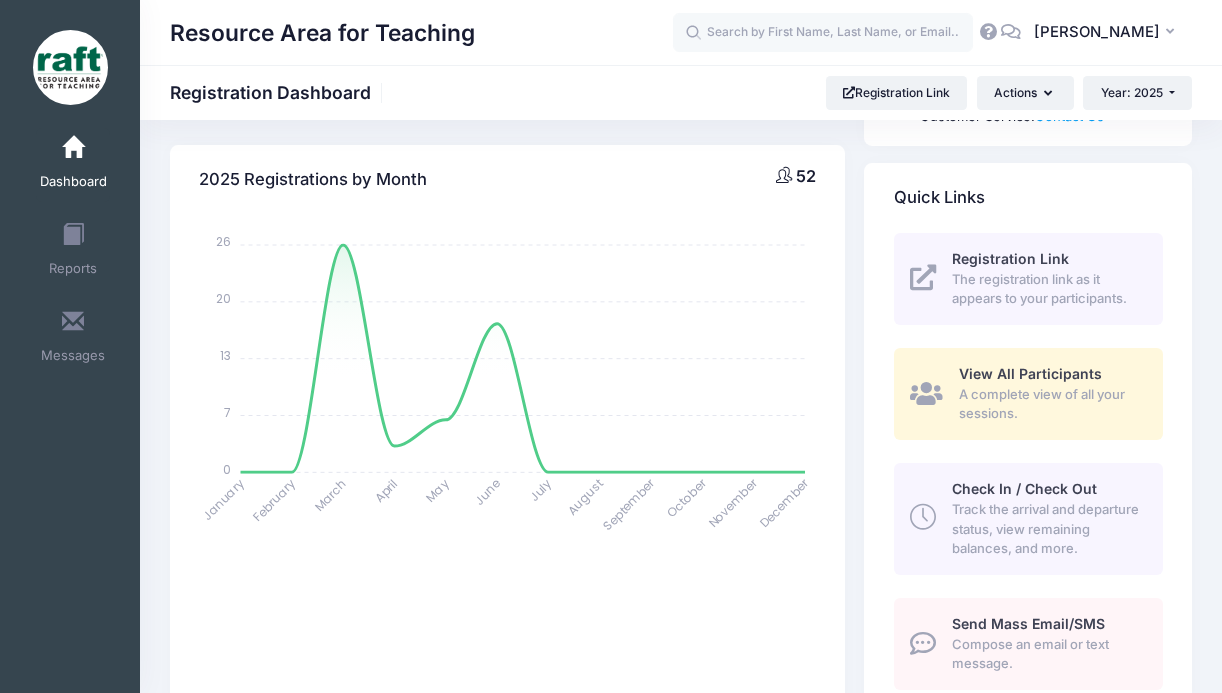 scroll, scrollTop: 225, scrollLeft: 0, axis: vertical 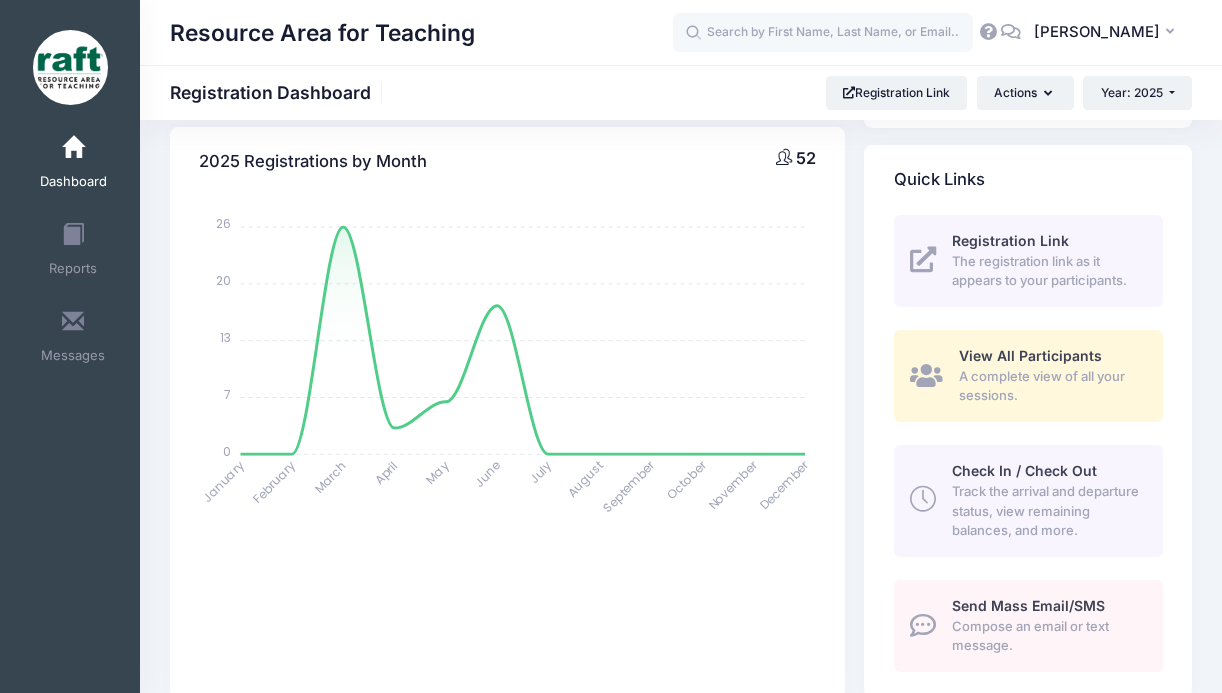 click on "Send Mass Email/SMS" at bounding box center (1028, 605) 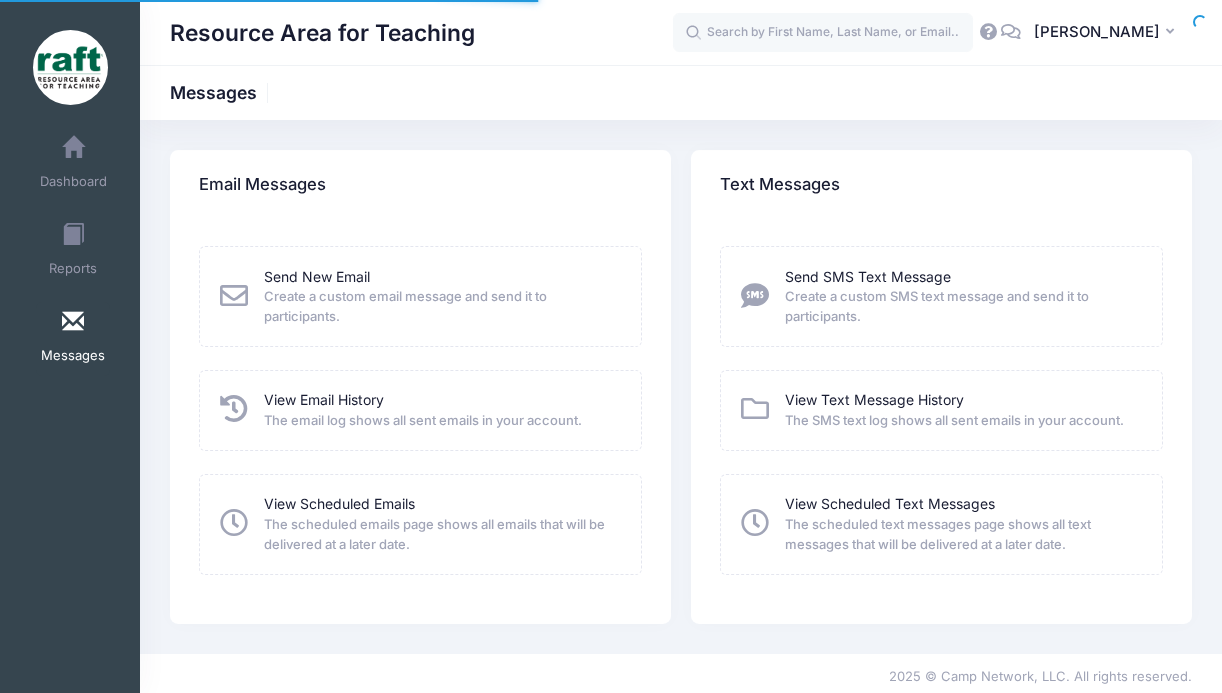 scroll, scrollTop: 0, scrollLeft: 0, axis: both 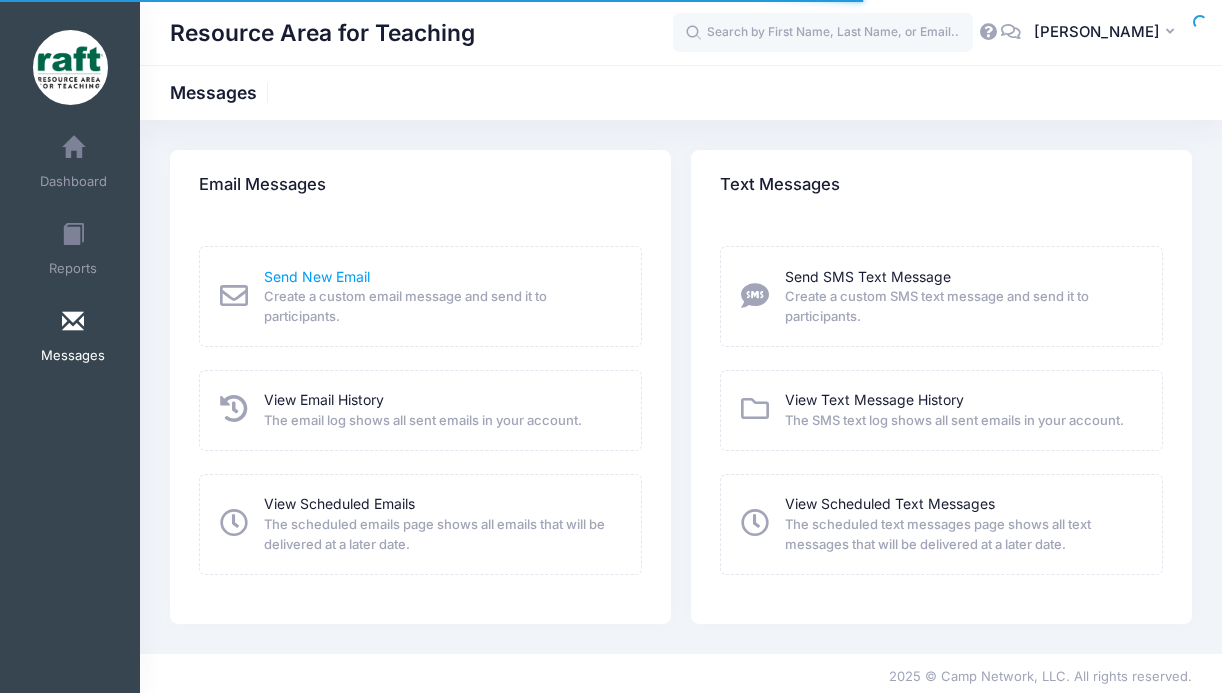 click on "Send New Email" at bounding box center [317, 276] 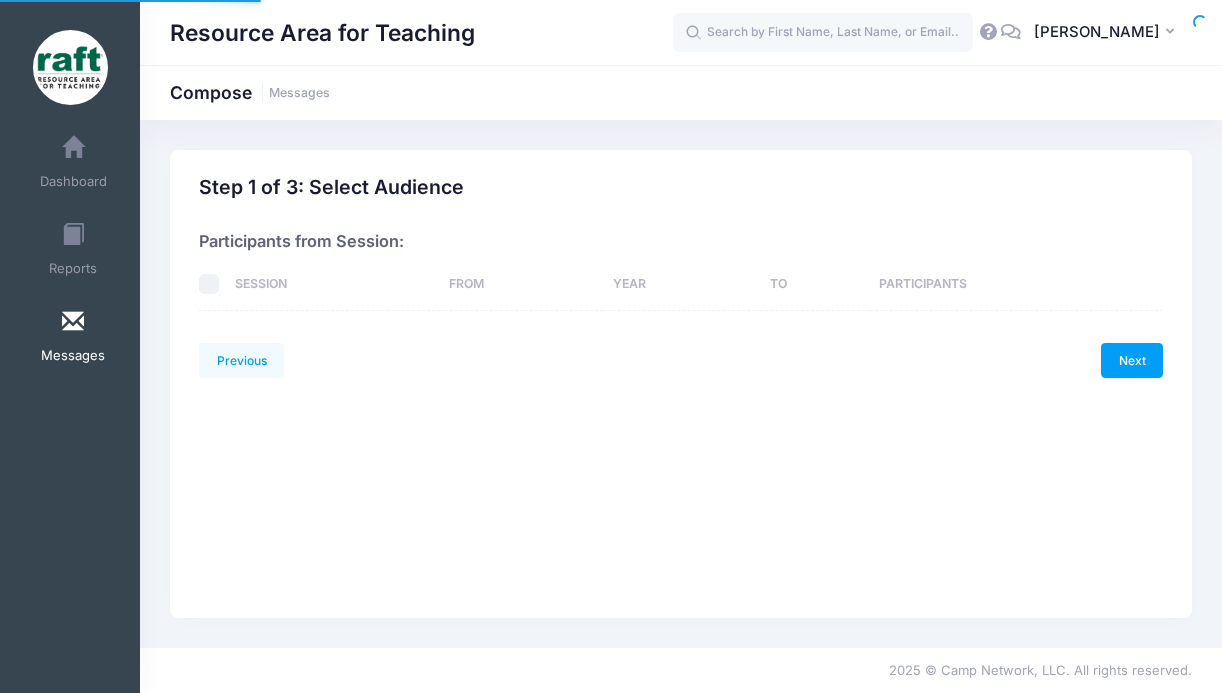 scroll, scrollTop: 0, scrollLeft: 0, axis: both 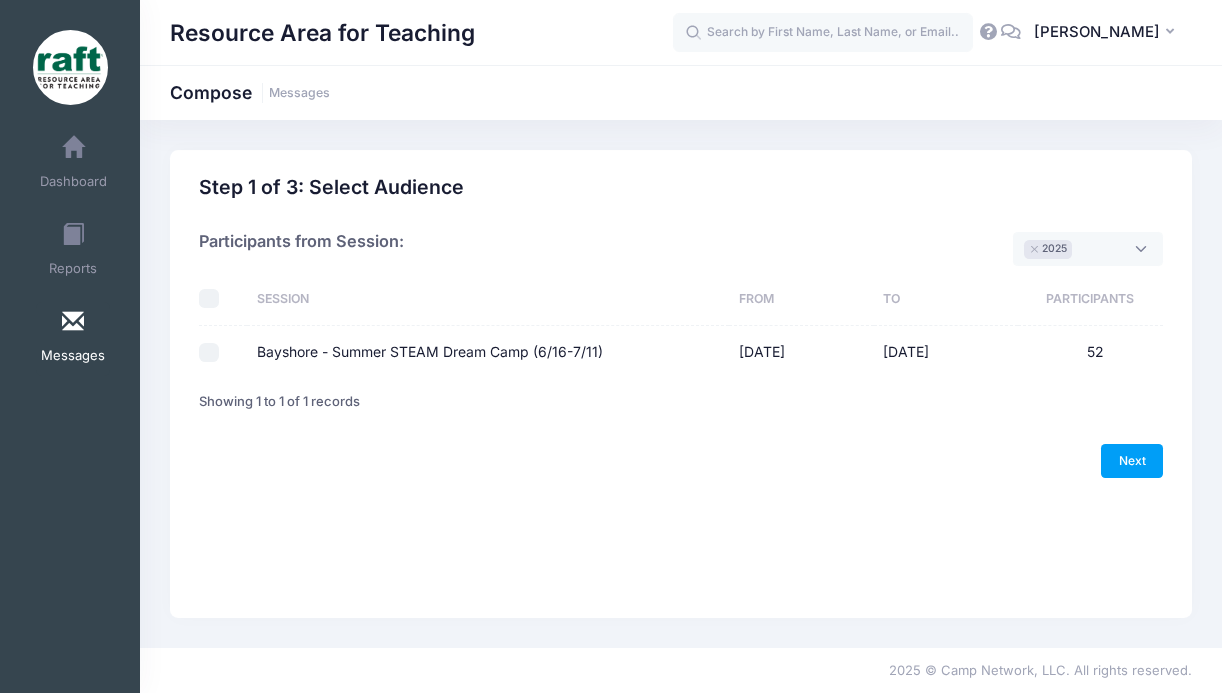 click on "Bayshore - Summer STEAM Dream Camp (6/16-7/11)" at bounding box center [209, 353] 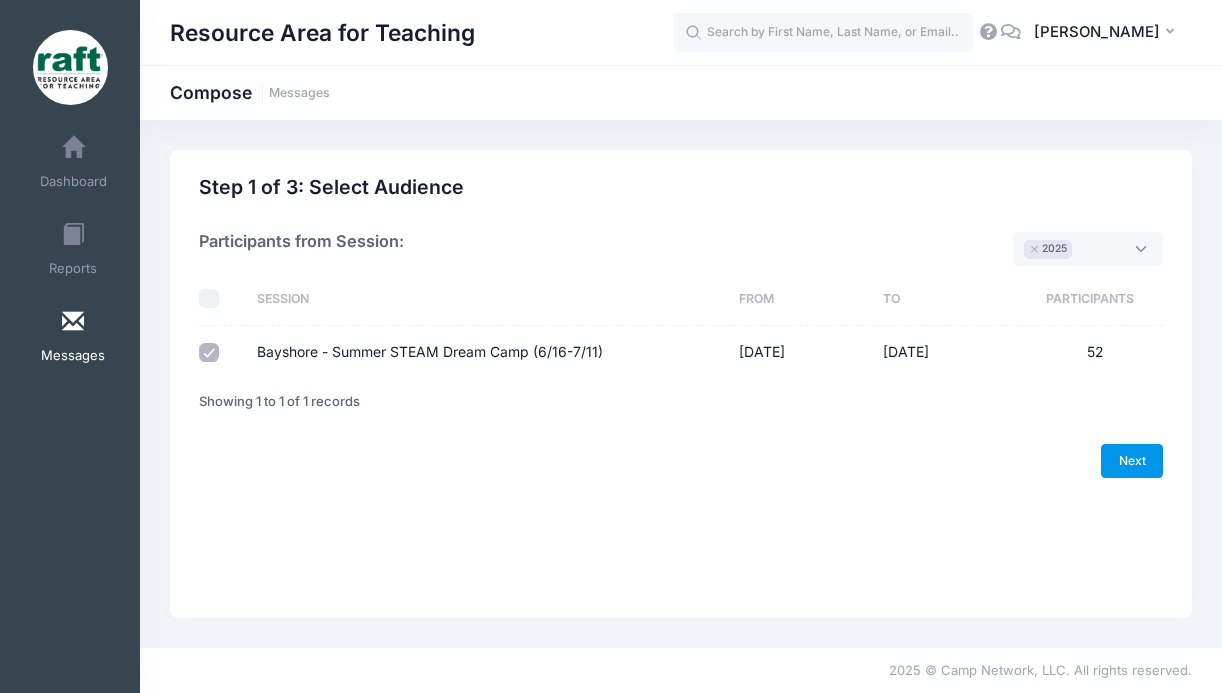 click on "Next" at bounding box center (1132, 461) 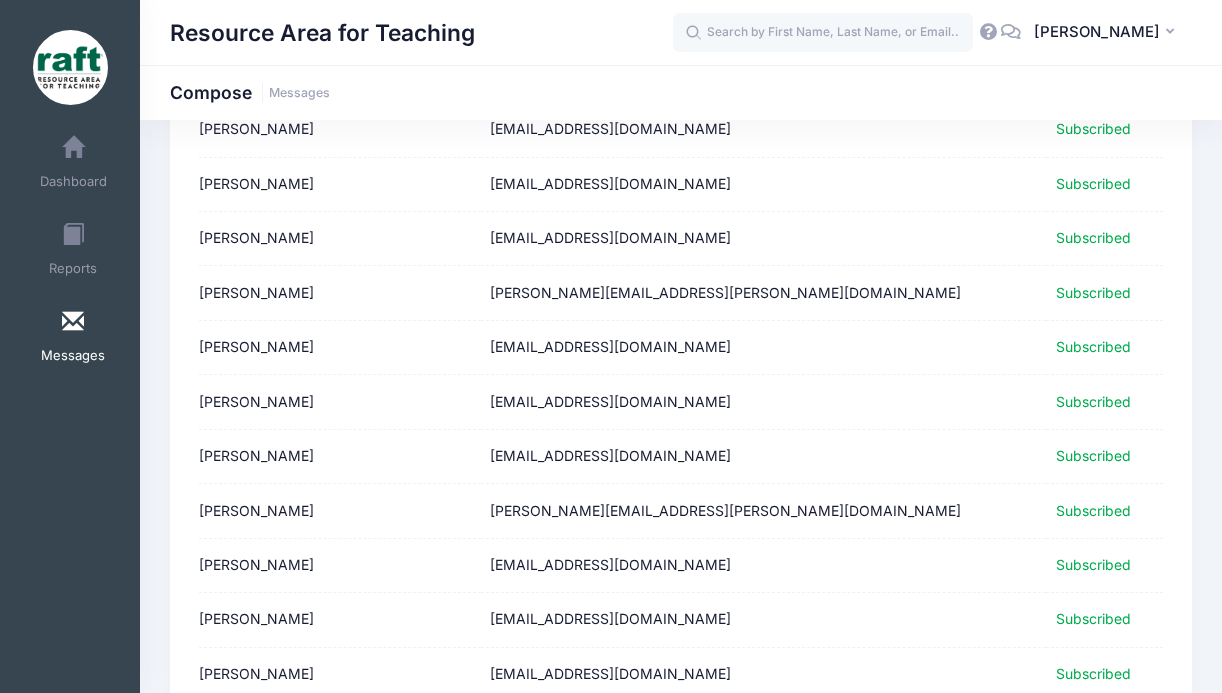 scroll, scrollTop: 2545, scrollLeft: 0, axis: vertical 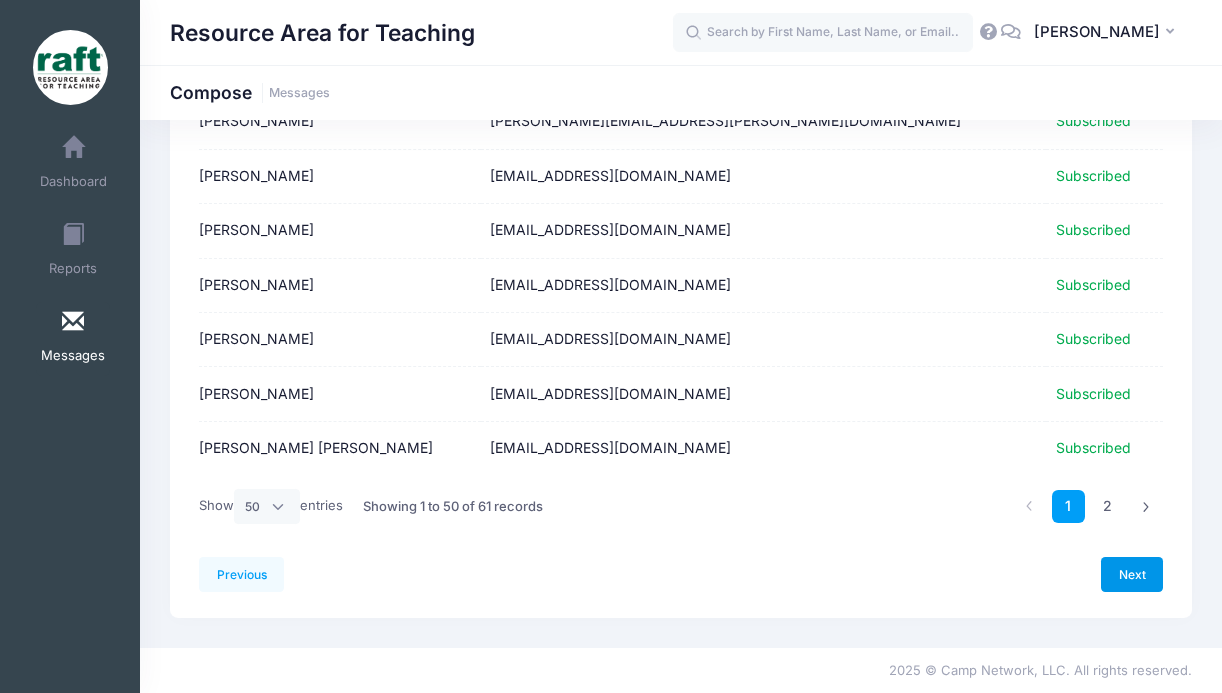 click on "Next" at bounding box center (1132, 574) 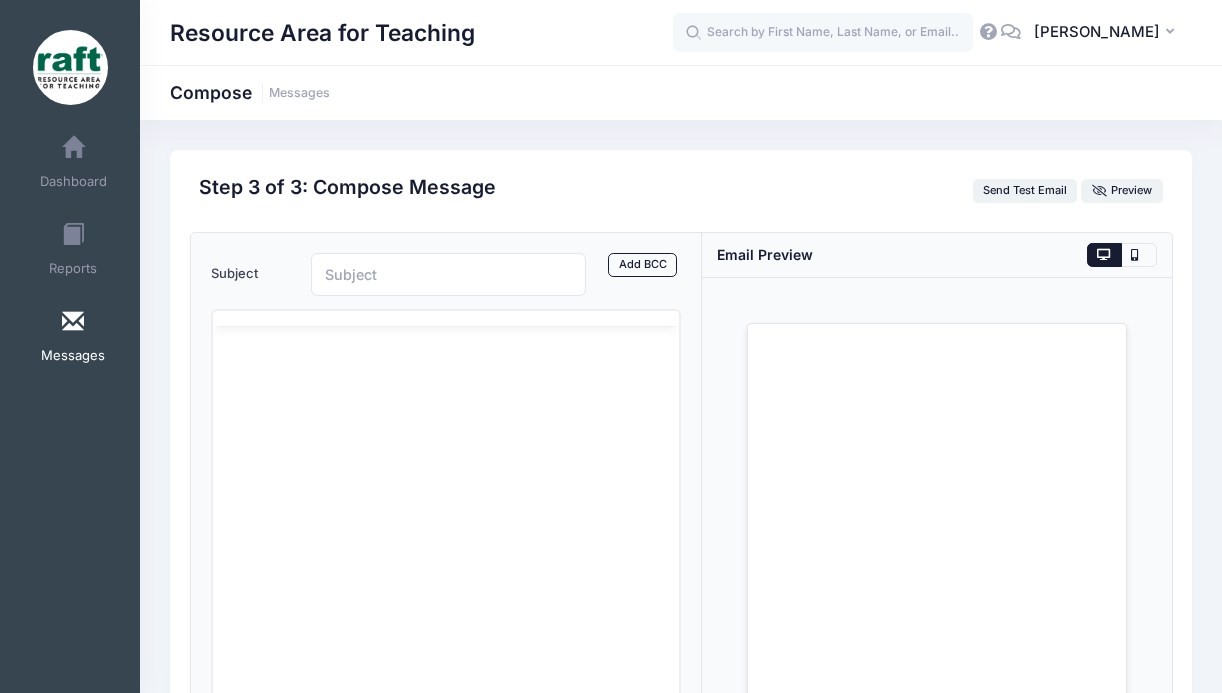 scroll, scrollTop: 0, scrollLeft: 0, axis: both 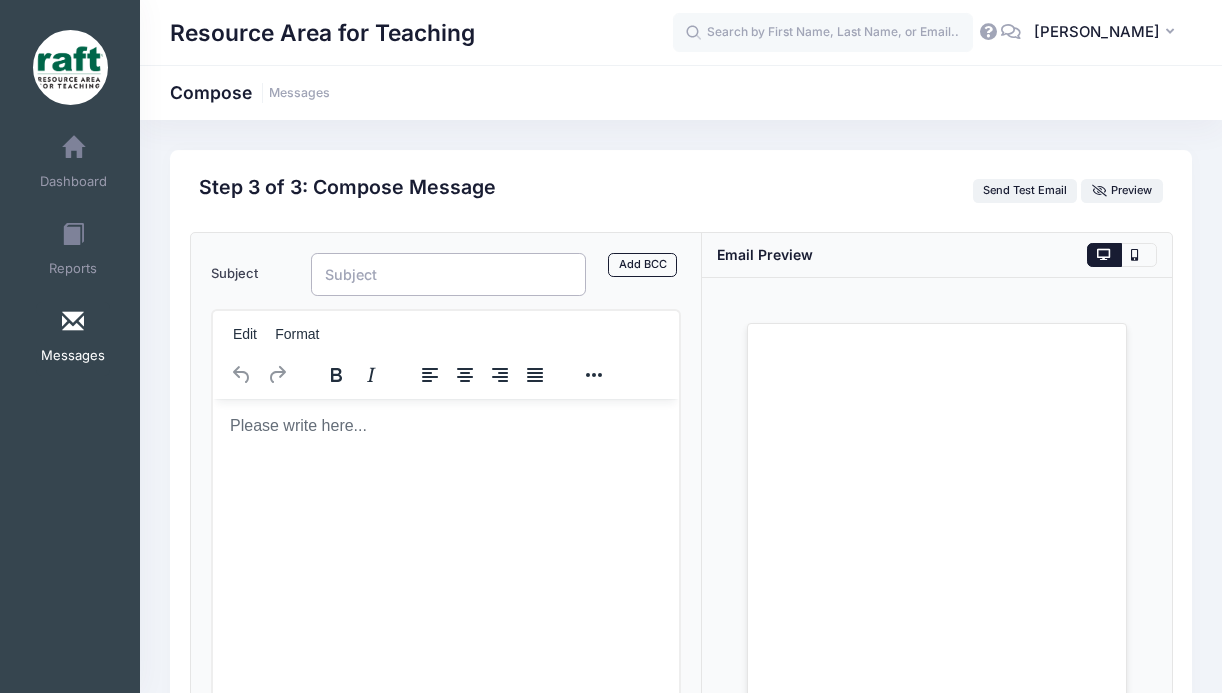 click on "Subject" at bounding box center [448, 274] 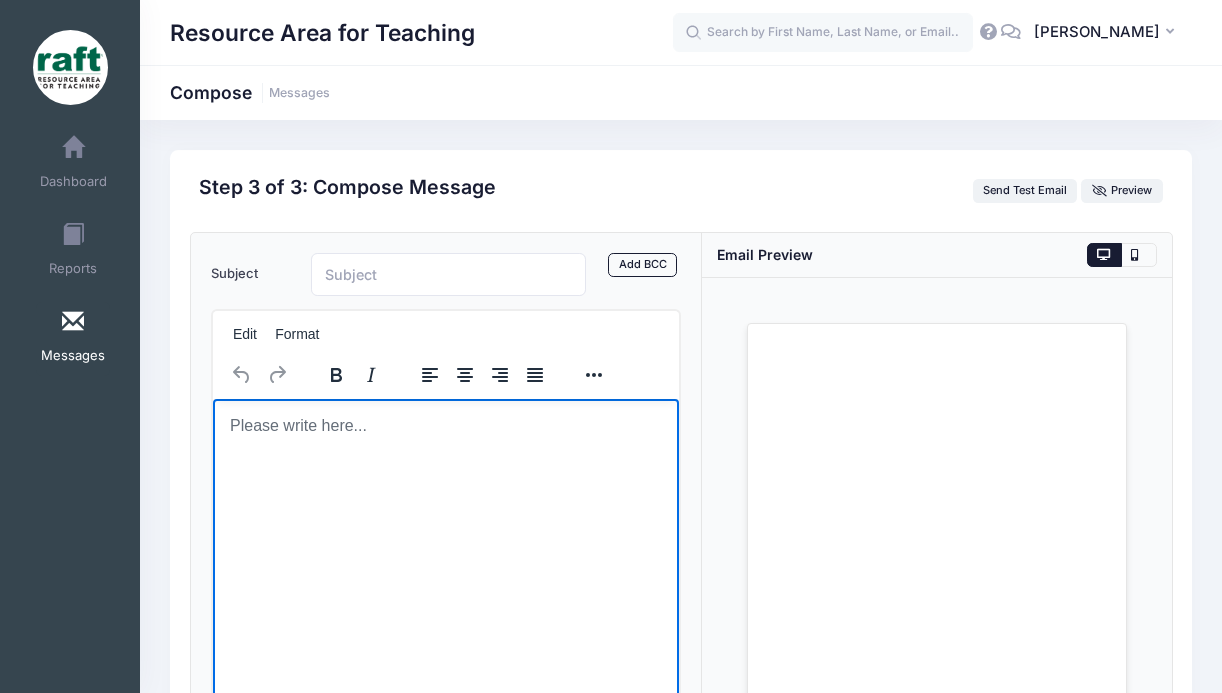 click at bounding box center (445, 425) 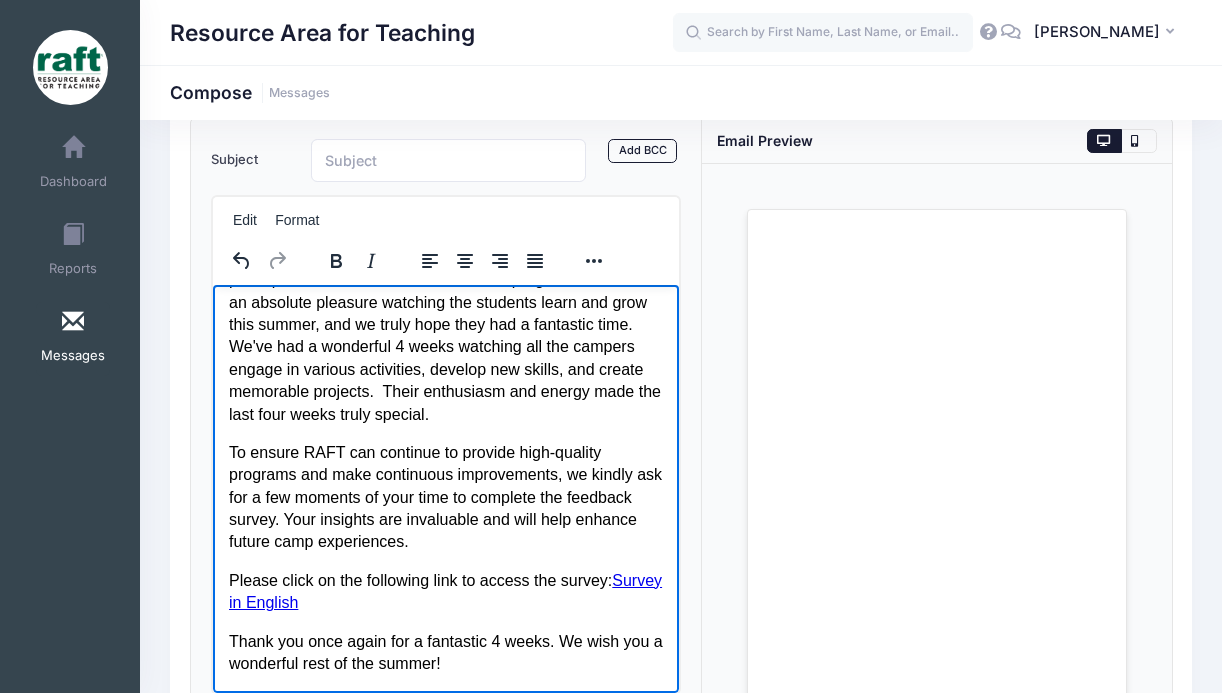 scroll, scrollTop: 152, scrollLeft: 0, axis: vertical 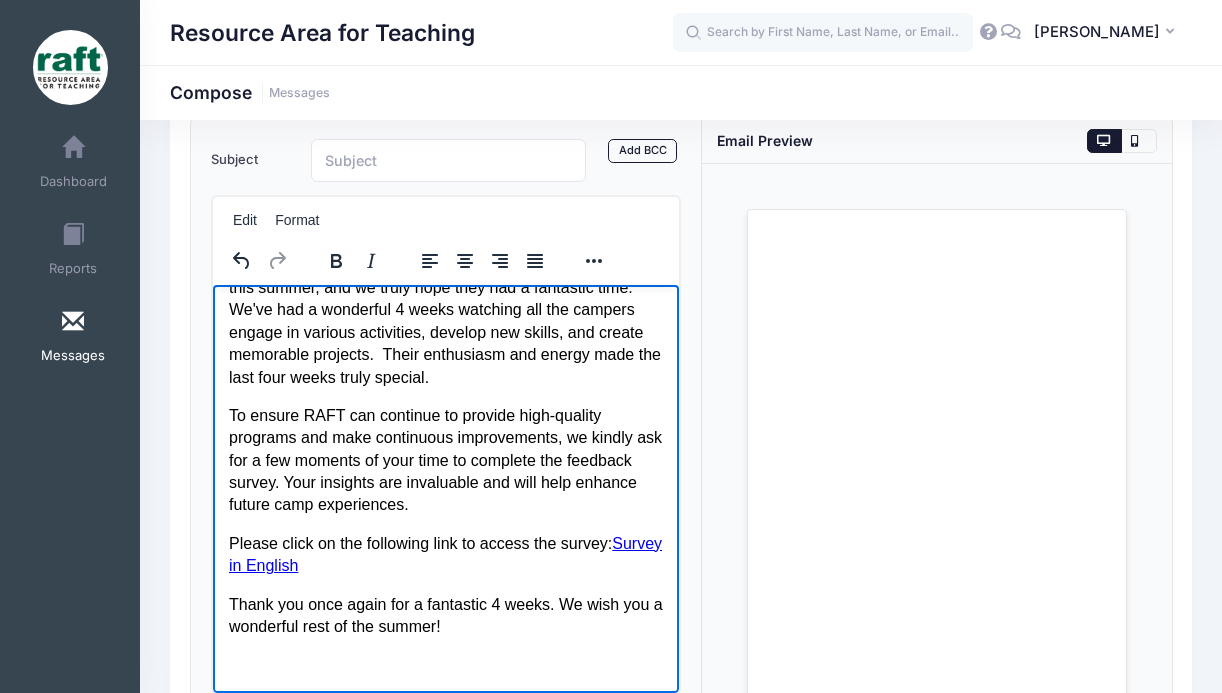 type 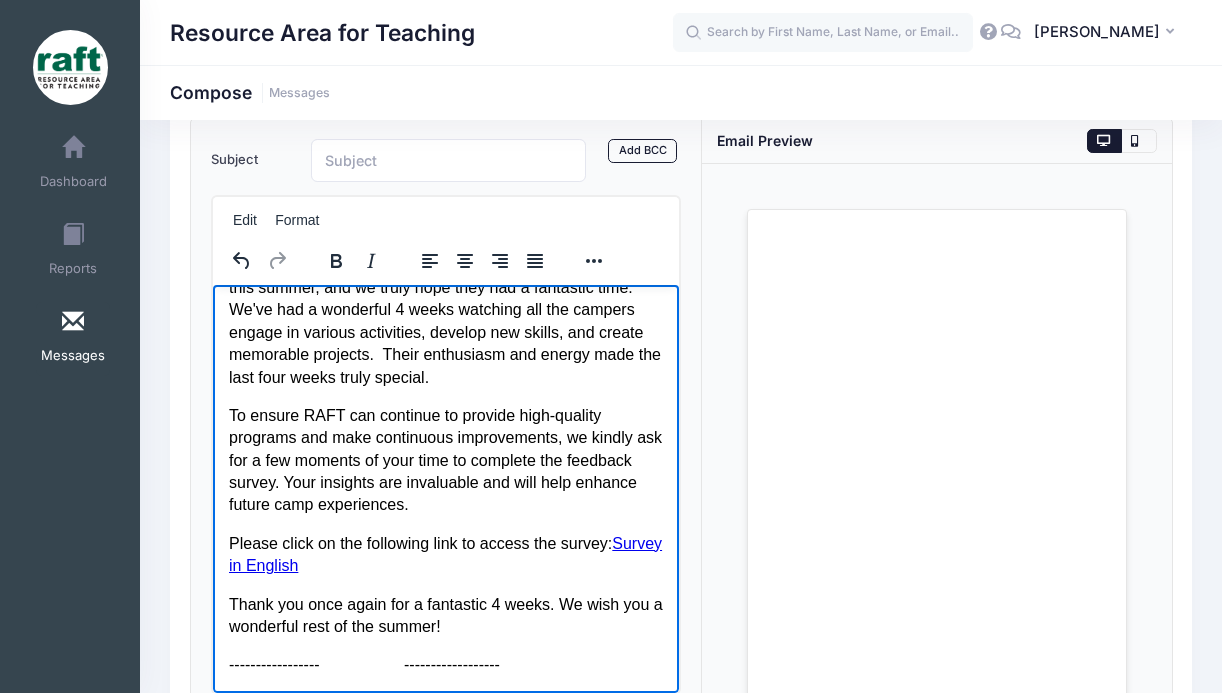 scroll, scrollTop: 190, scrollLeft: 0, axis: vertical 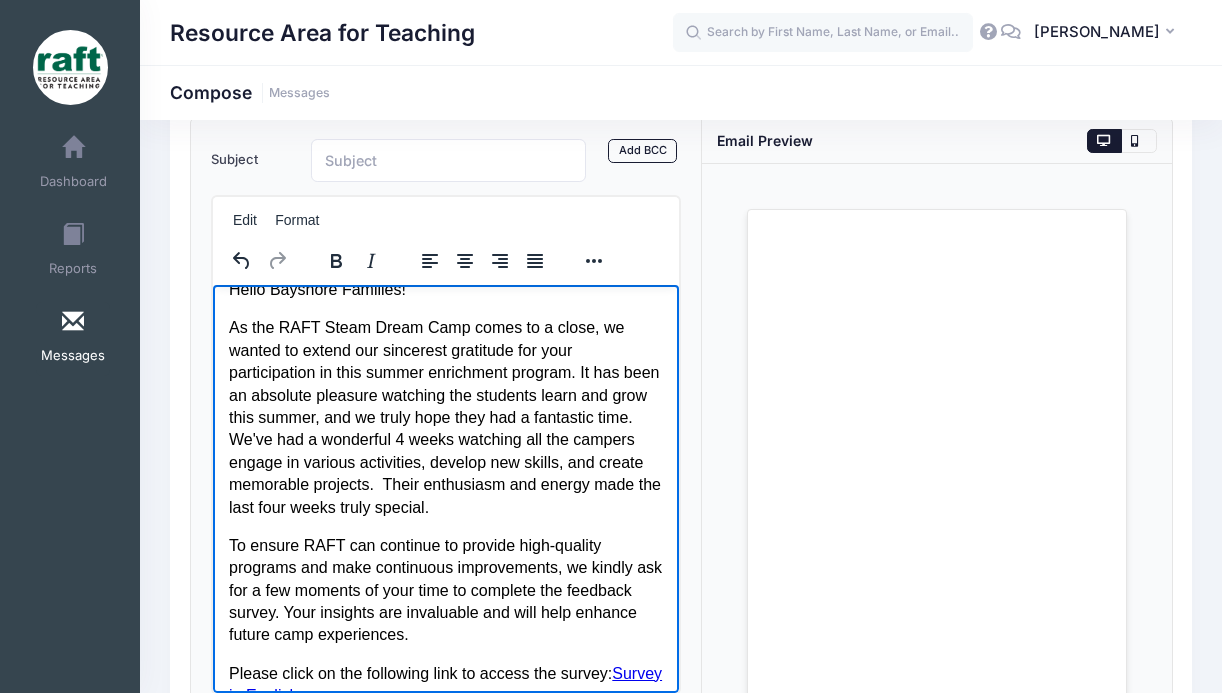 click on "As the RAFT Steam Dream Camp comes to a close, we wanted to extend our sincerest gratitude for your participation in this summer enrichment program. It has been an absolute pleasure watching the students learn and grow this summer, and we truly hope they had a fantastic time. We've had a wonderful 4 weeks watching all the campers engage in various activities, develop new skills, and create memorable projects.  Their enthusiasm and energy made the last four weeks truly special." at bounding box center (445, 417) 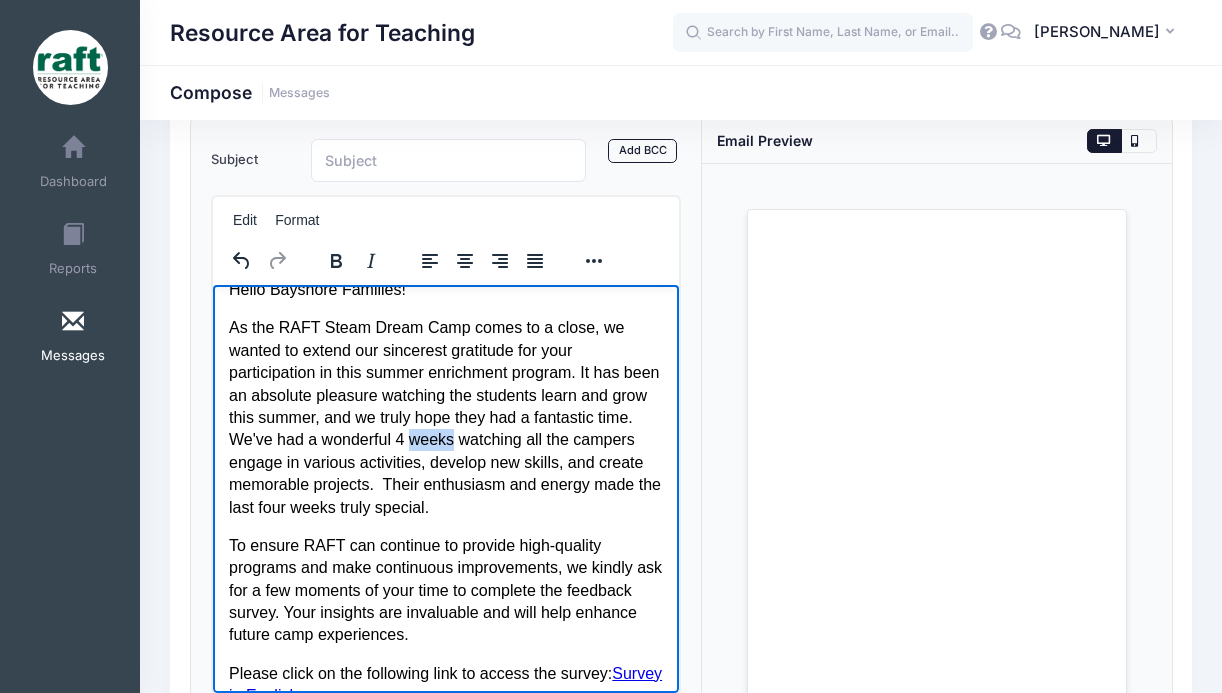 click on "As the RAFT Steam Dream Camp comes to a close, we wanted to extend our sincerest gratitude for your participation in this summer enrichment program. It has been an absolute pleasure watching the students learn and grow this summer, and we truly hope they had a fantastic time. We've had a wonderful 4 weeks watching all the campers engage in various activities, develop new skills, and create memorable projects.  Their enthusiasm and energy made the last four weeks truly special." at bounding box center (445, 417) 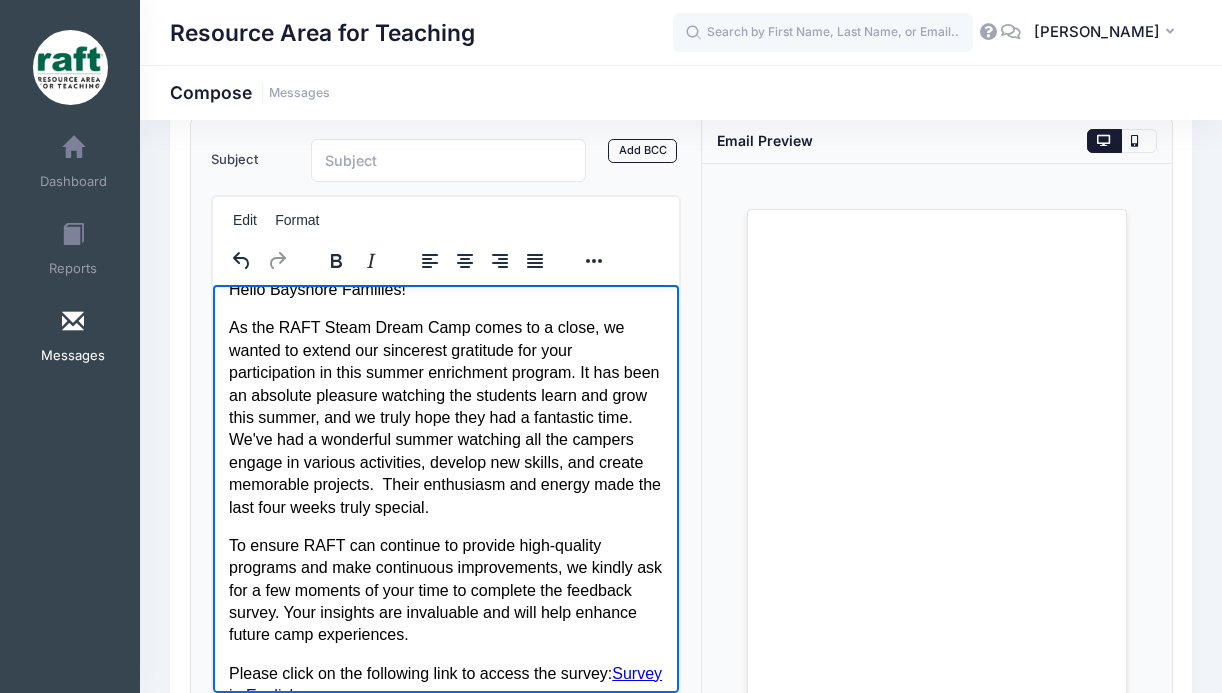 click on "As the RAFT Steam Dream Camp comes to a close, we wanted to extend our sincerest gratitude for your participation in this summer enrichment program. It has been an absolute pleasure watching the students learn and grow this summer, and we truly hope they had a fantastic time. We've had a wonderful summer watching all the campers engage in various activities, develop new skills, and create memorable projects.  Their enthusiasm and energy made the last four weeks truly special." at bounding box center (445, 417) 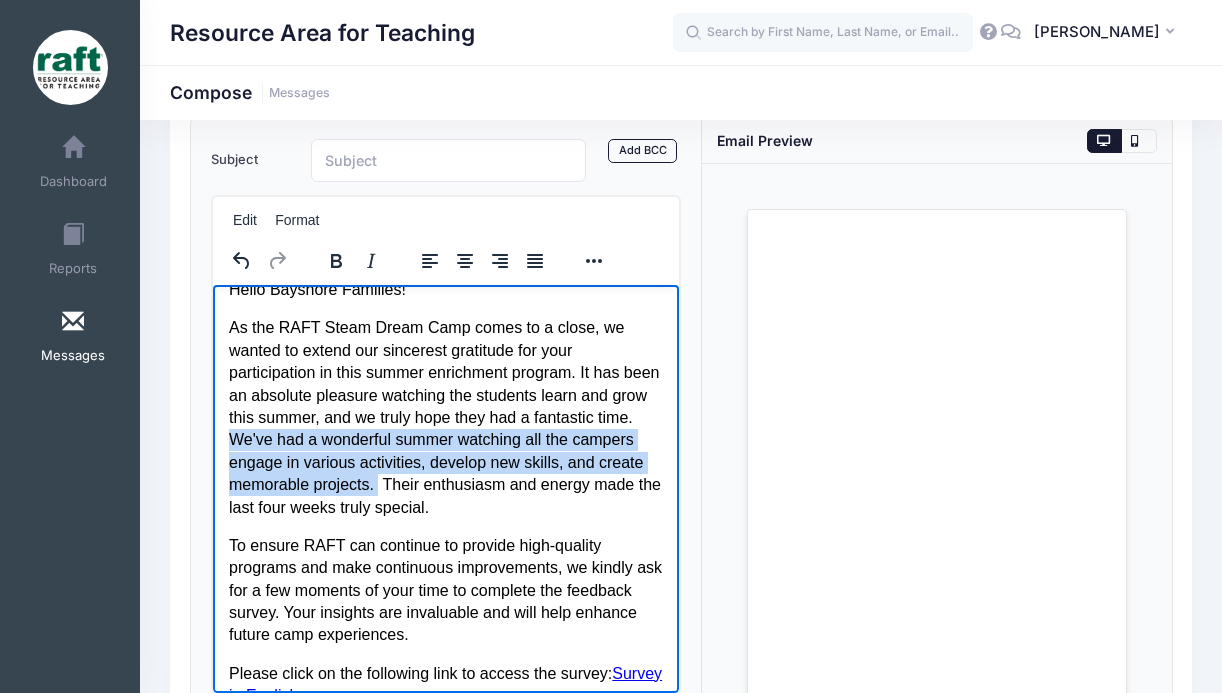 drag, startPoint x: 459, startPoint y: 485, endPoint x: 287, endPoint y: 439, distance: 178.04494 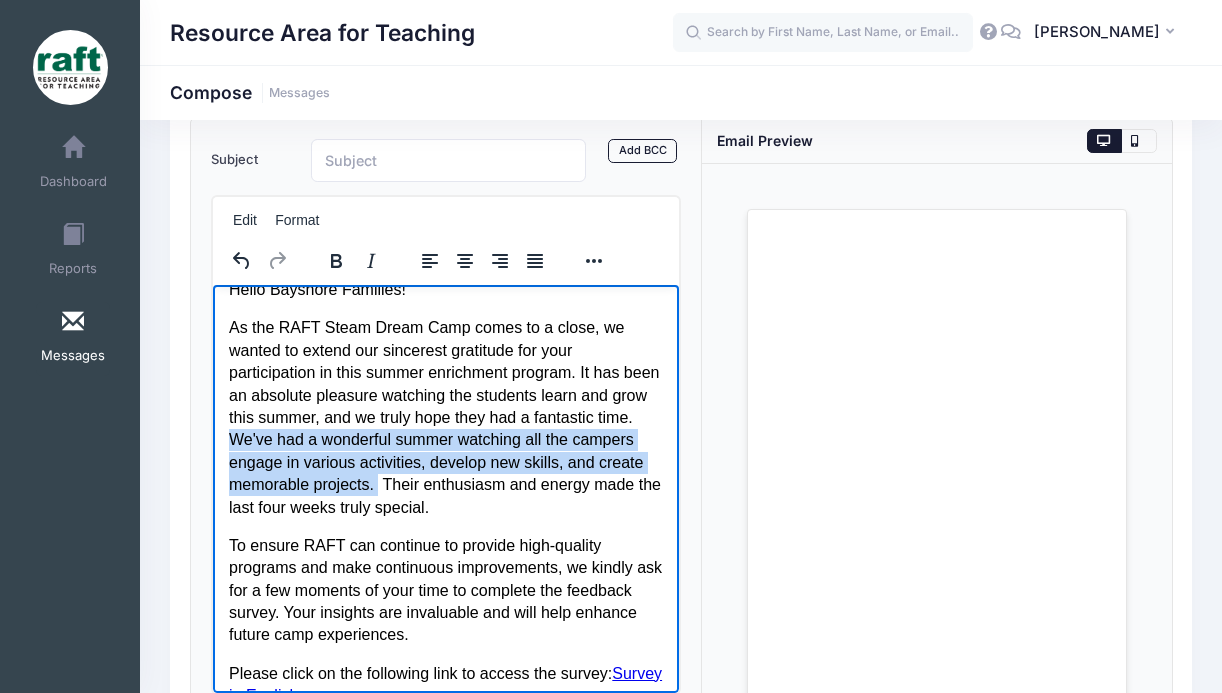 click on "As the RAFT Steam Dream Camp comes to a close, we wanted to extend our sincerest gratitude for your participation in this summer enrichment program. It has been an absolute pleasure watching the students learn and grow this summer, and we truly hope they had a fantastic time. We've had a wonderful summer watching all the campers engage in various activities, develop new skills, and create memorable projects.  Their enthusiasm and energy made the last four weeks truly special." at bounding box center [445, 417] 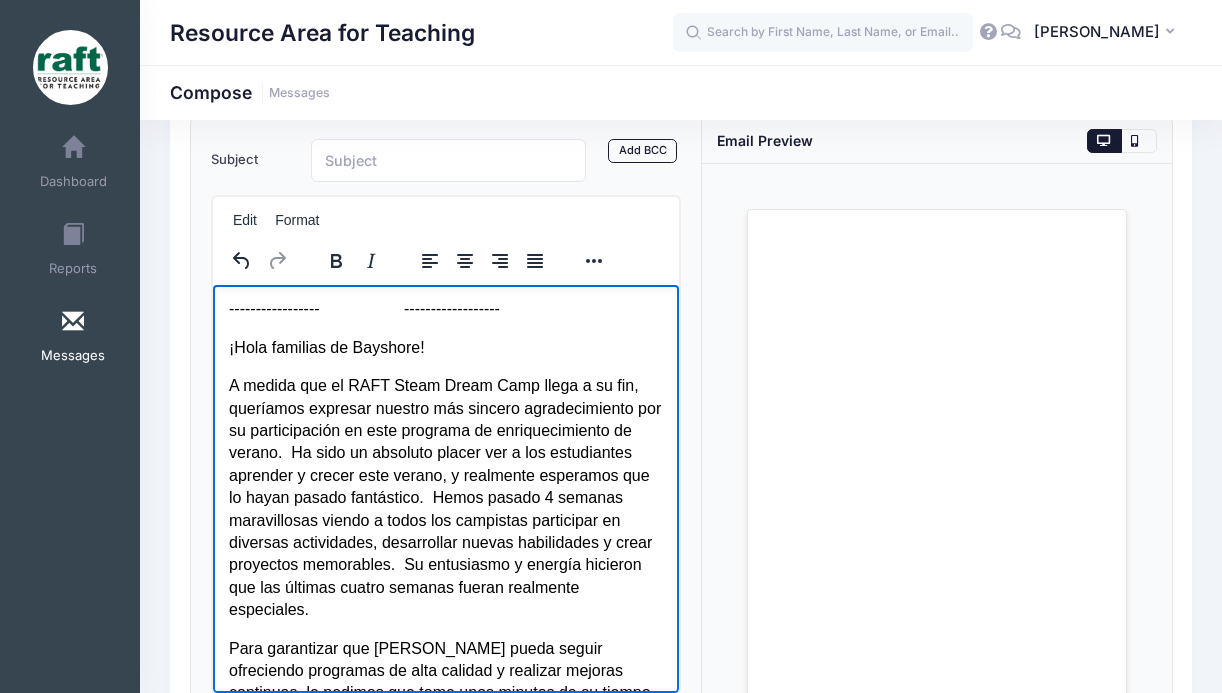 scroll, scrollTop: 512, scrollLeft: 0, axis: vertical 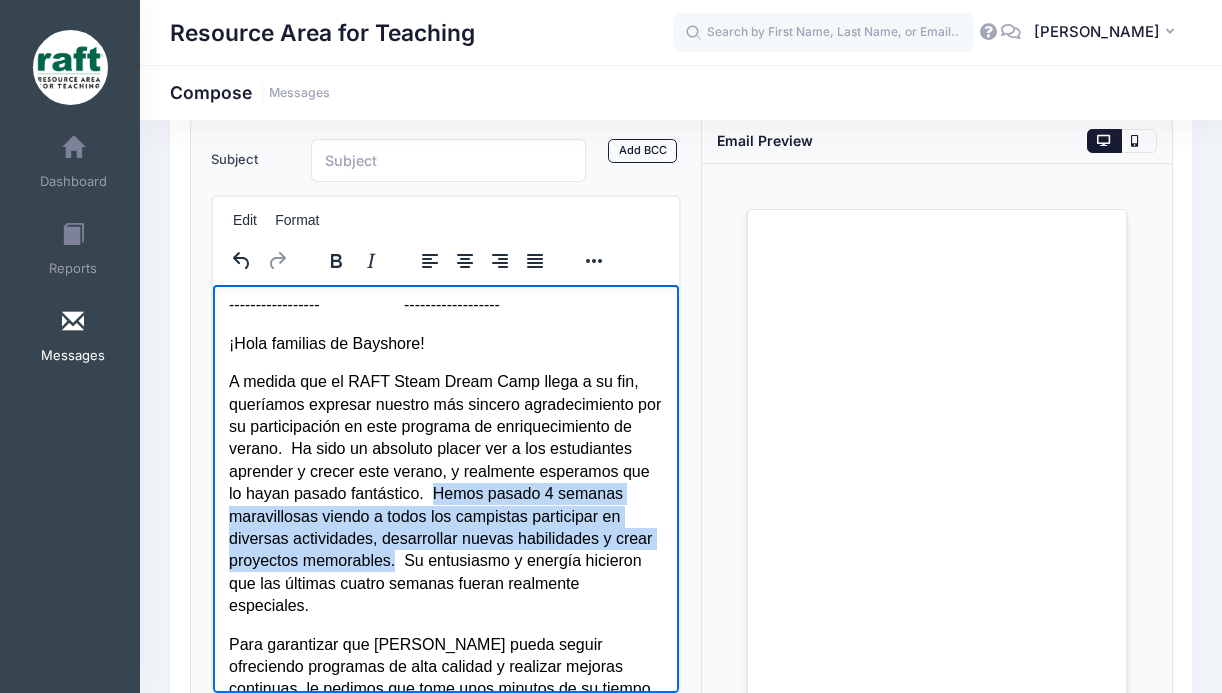 drag, startPoint x: 434, startPoint y: 495, endPoint x: 397, endPoint y: 567, distance: 80.9506 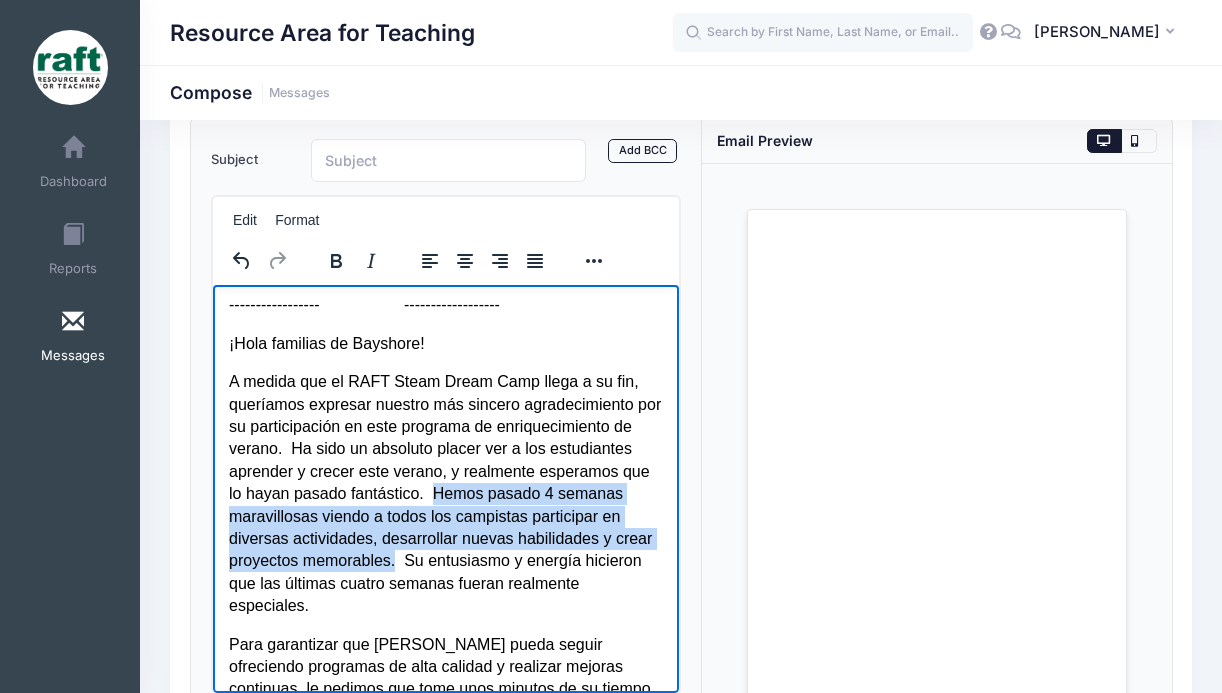 click on "A medida que el RAFT Steam Dream Camp llega a su fin, queríamos expresar nuestro más sincero agradecimiento por su participación en este programa de enriquecimiento de verano.  Ha sido un absoluto placer ver a los estudiantes aprender y crecer este verano, y realmente esperamos que lo hayan pasado fantástico.  Hemos pasado 4 semanas maravillosas viendo a todos los campistas participar en diversas actividades, desarrollar nuevas habilidades y crear proyectos memorables.  ​​Su entusiasmo y energía hicieron que las últimas cuatro semanas fueran realmente especiales." at bounding box center [445, 493] 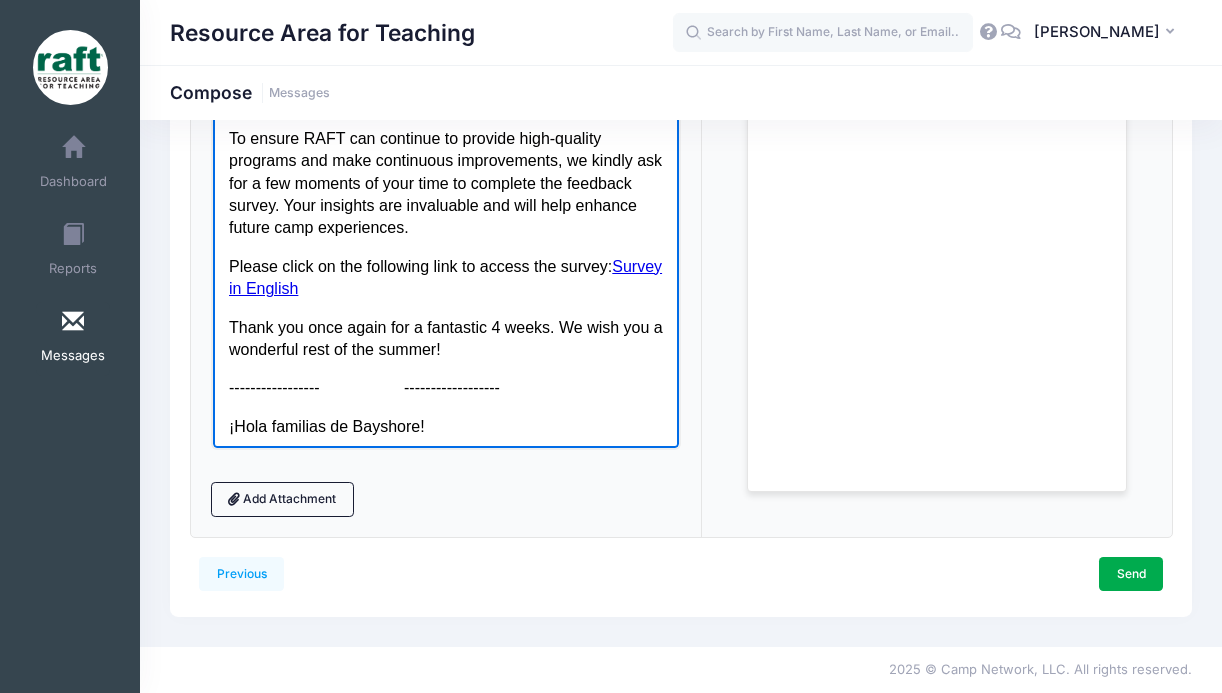 scroll, scrollTop: 183, scrollLeft: 0, axis: vertical 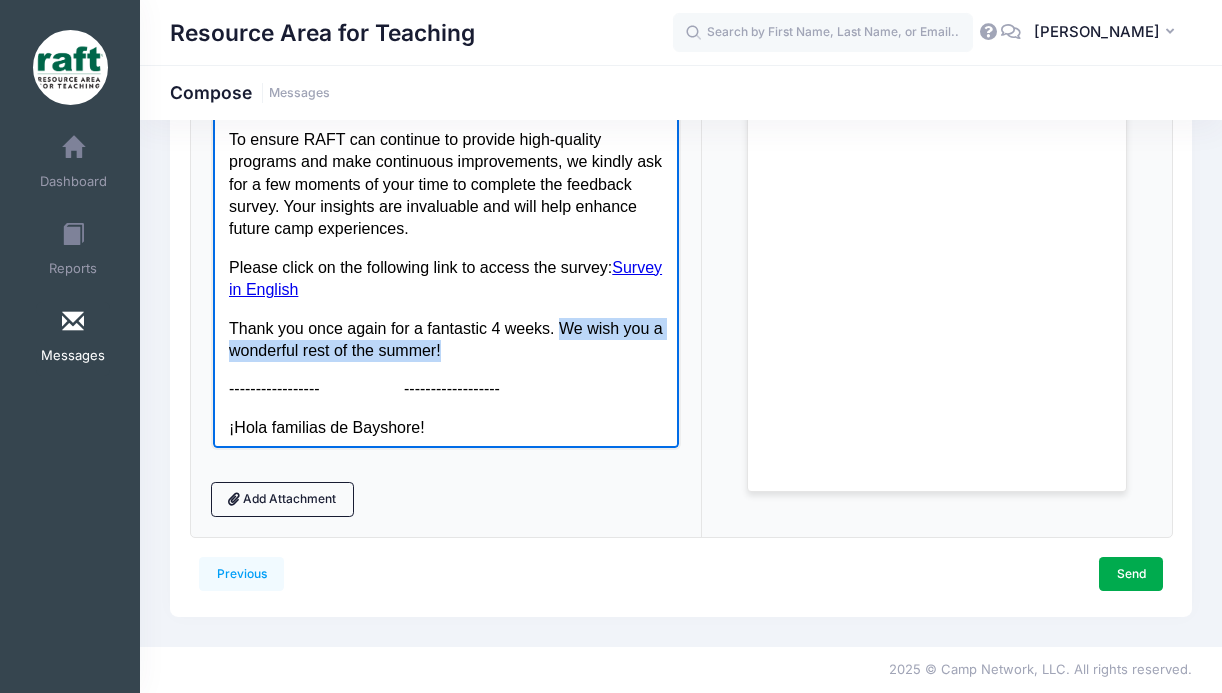 drag, startPoint x: 564, startPoint y: 328, endPoint x: 570, endPoint y: 343, distance: 16.155495 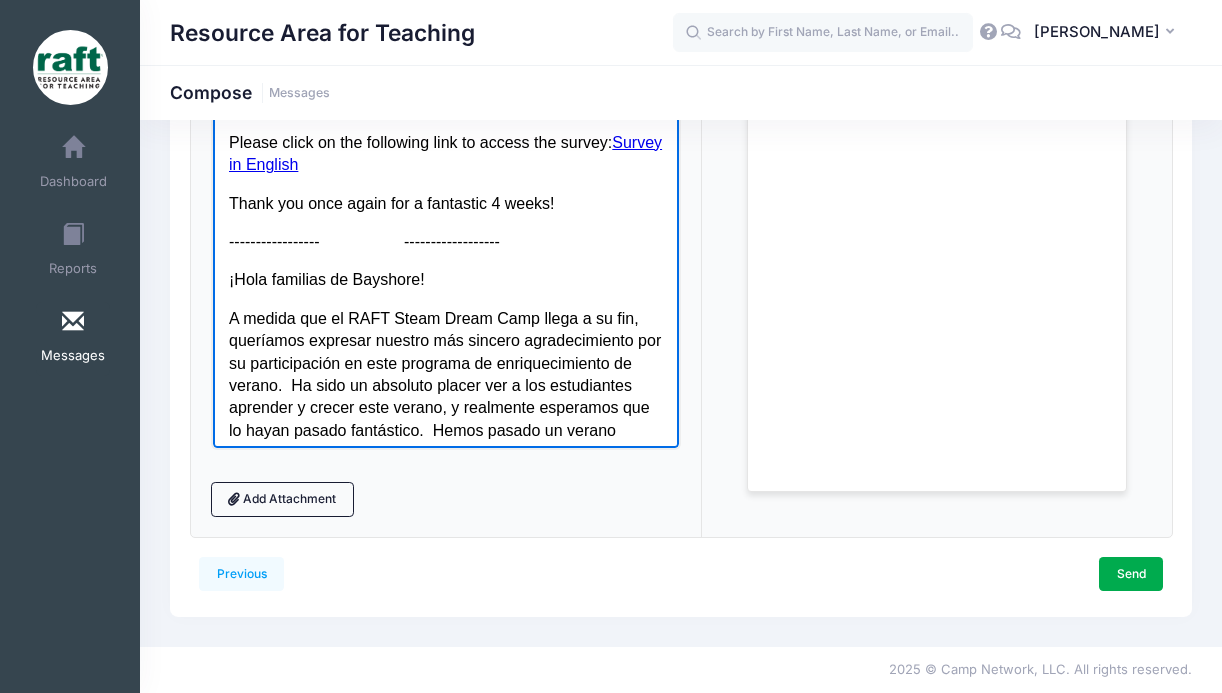 scroll, scrollTop: 305, scrollLeft: 0, axis: vertical 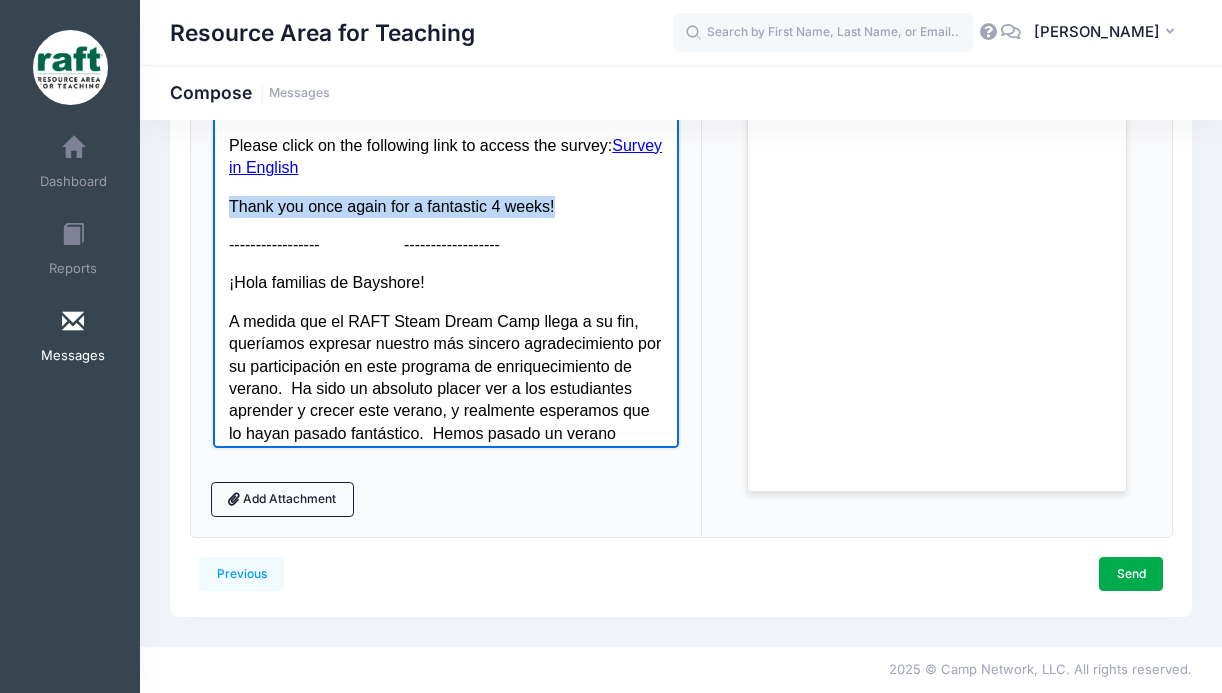 drag, startPoint x: 573, startPoint y: 207, endPoint x: 220, endPoint y: 200, distance: 353.0694 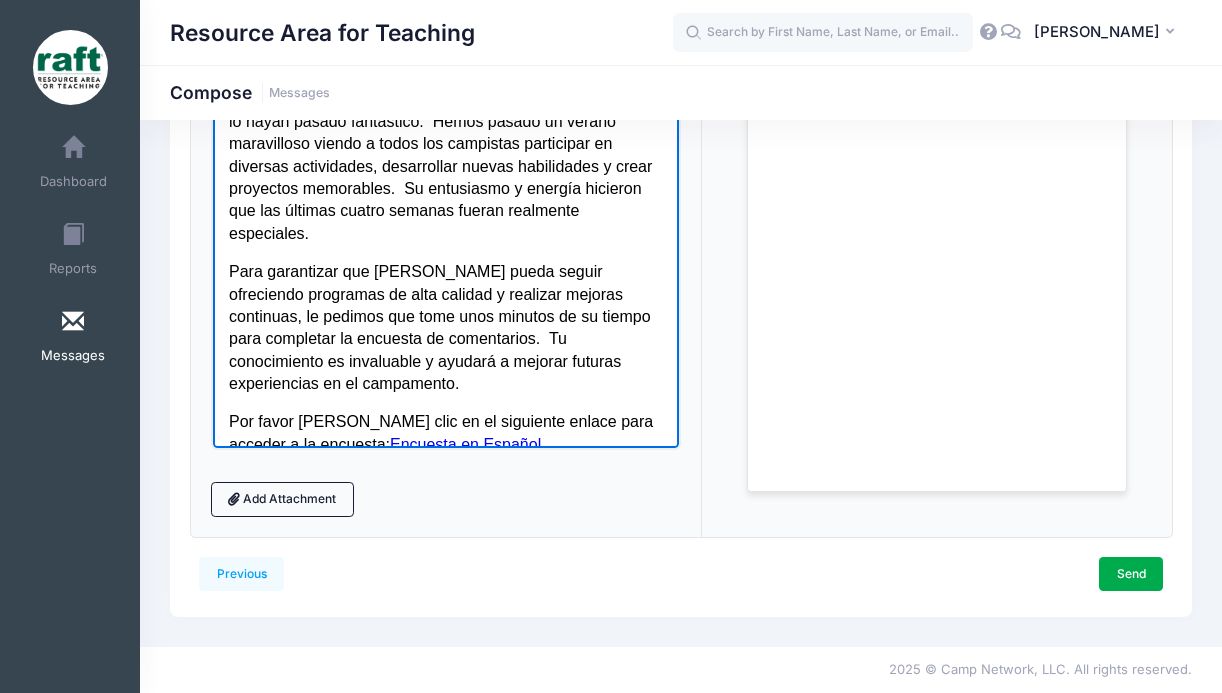 scroll, scrollTop: 702, scrollLeft: 0, axis: vertical 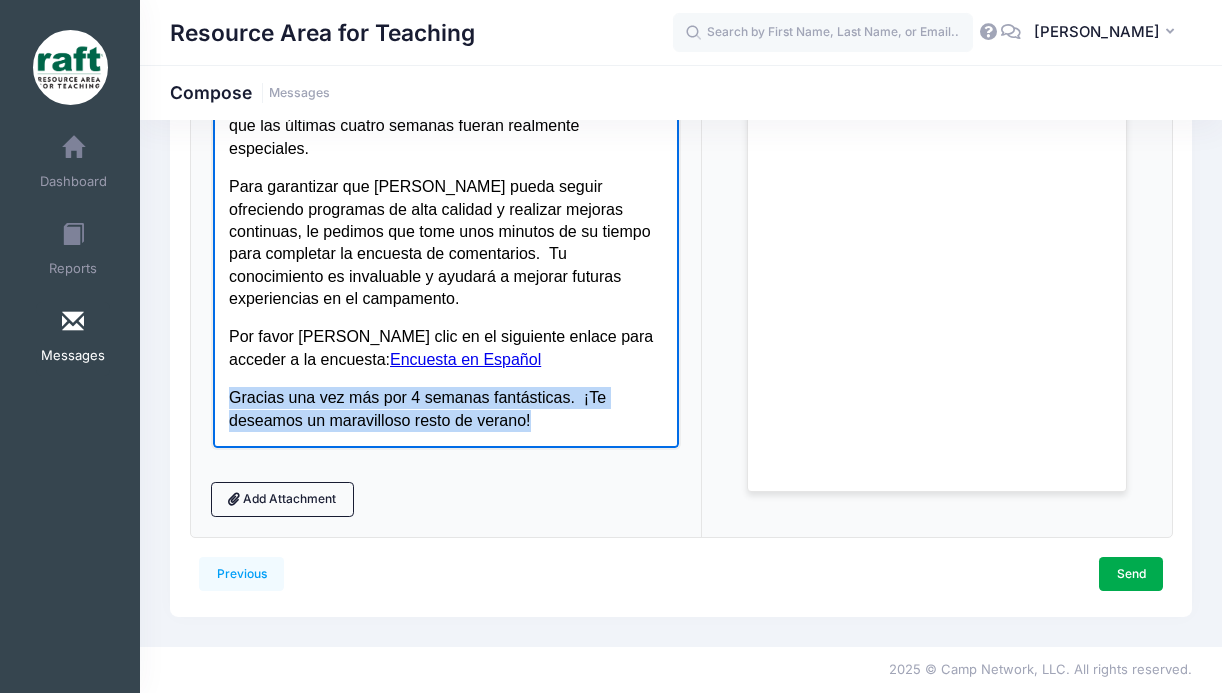 drag, startPoint x: 545, startPoint y: 417, endPoint x: 218, endPoint y: 395, distance: 327.73923 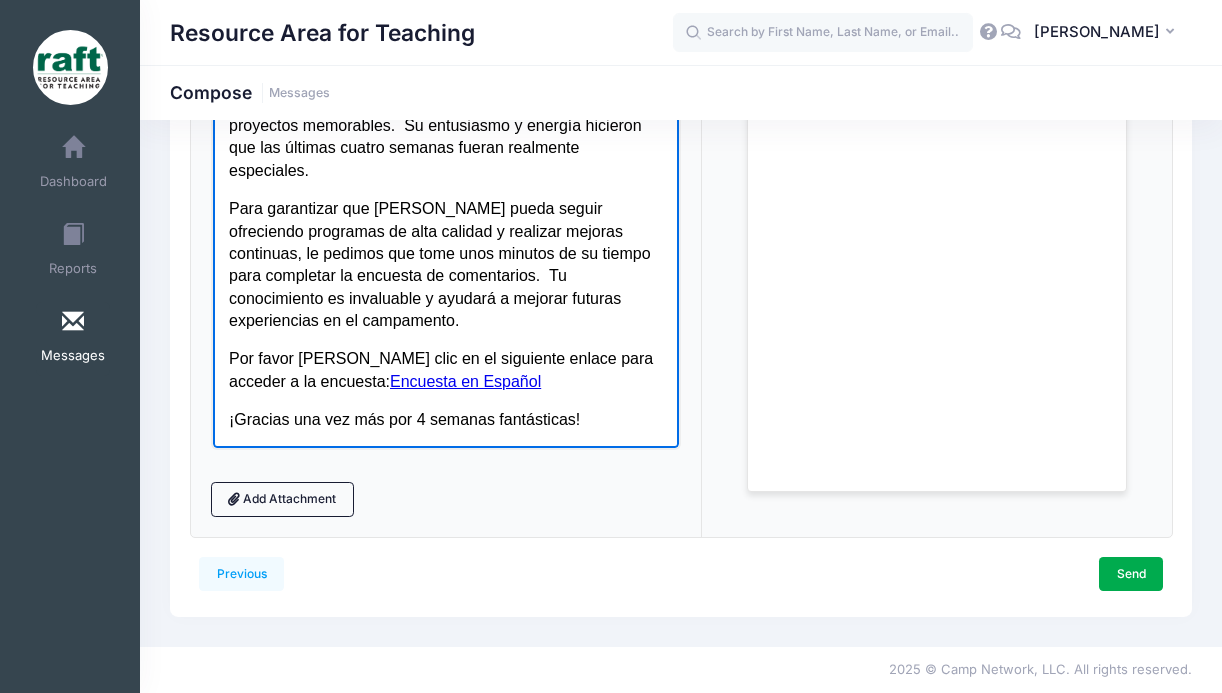 scroll, scrollTop: 680, scrollLeft: 0, axis: vertical 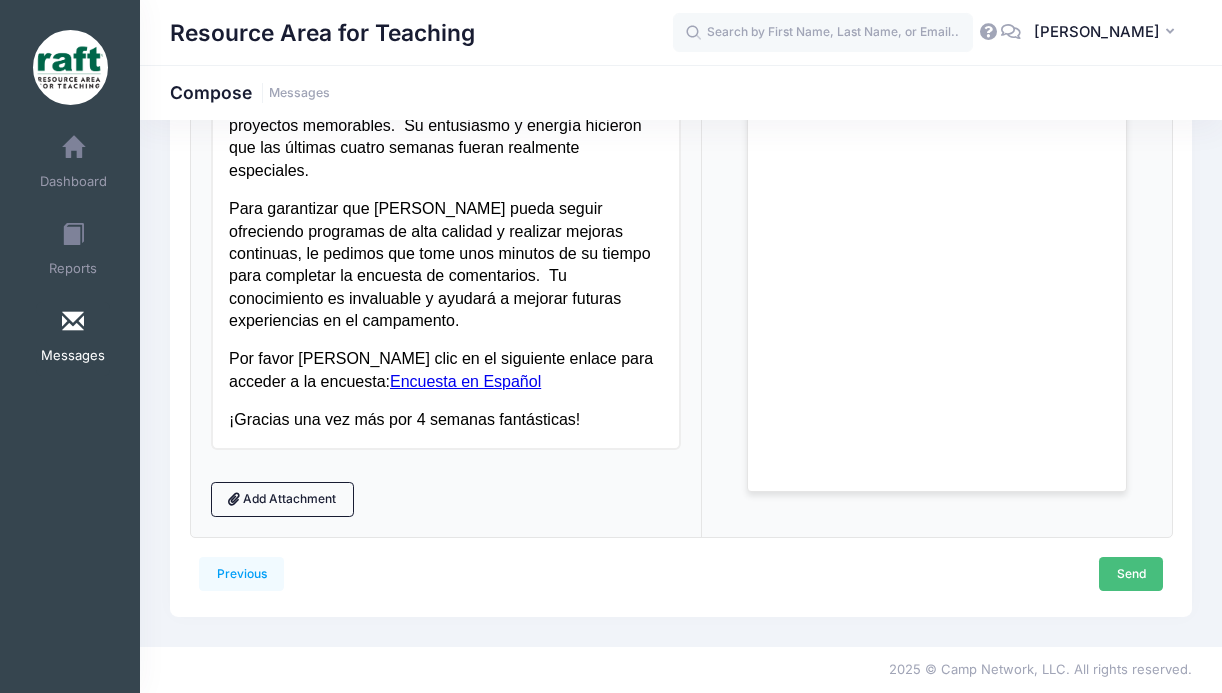 click on "Send" at bounding box center [1131, 574] 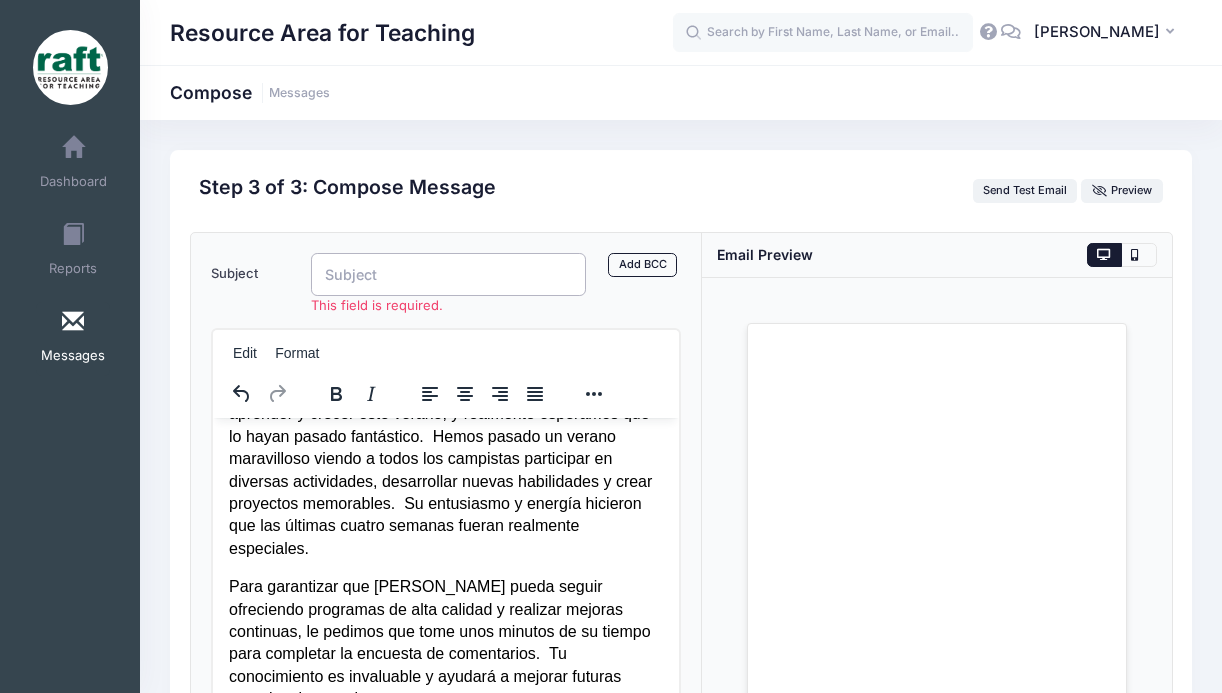 click on "Subject" at bounding box center (448, 274) 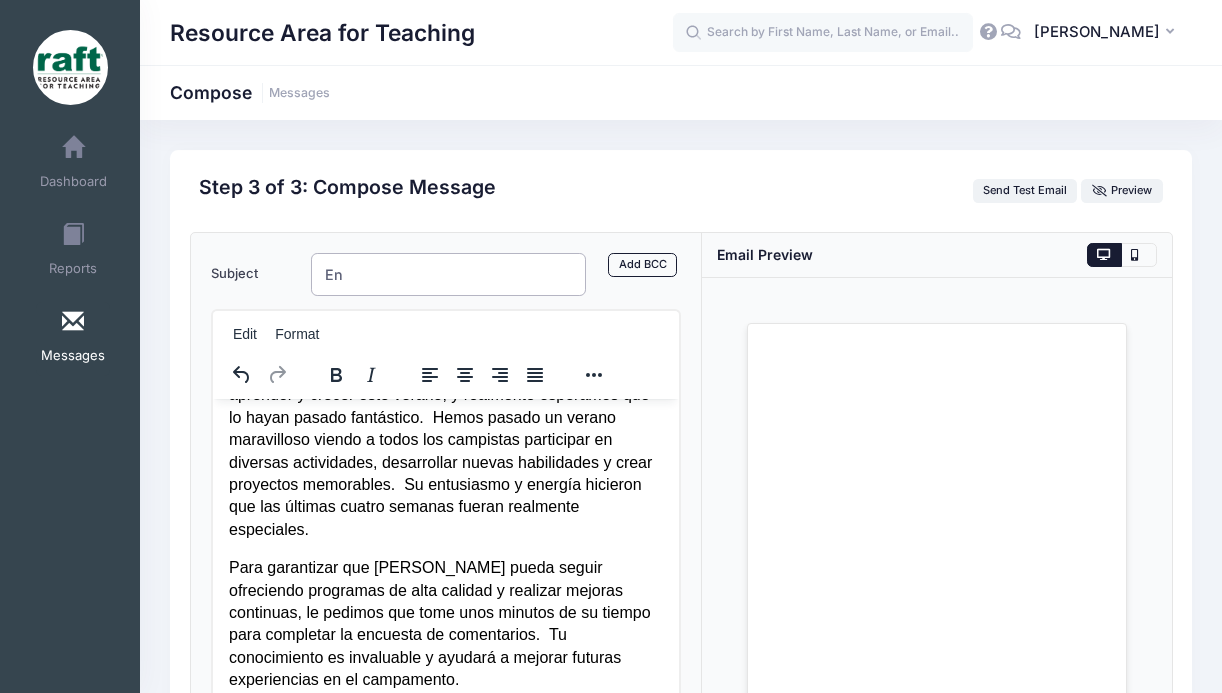 type on "E" 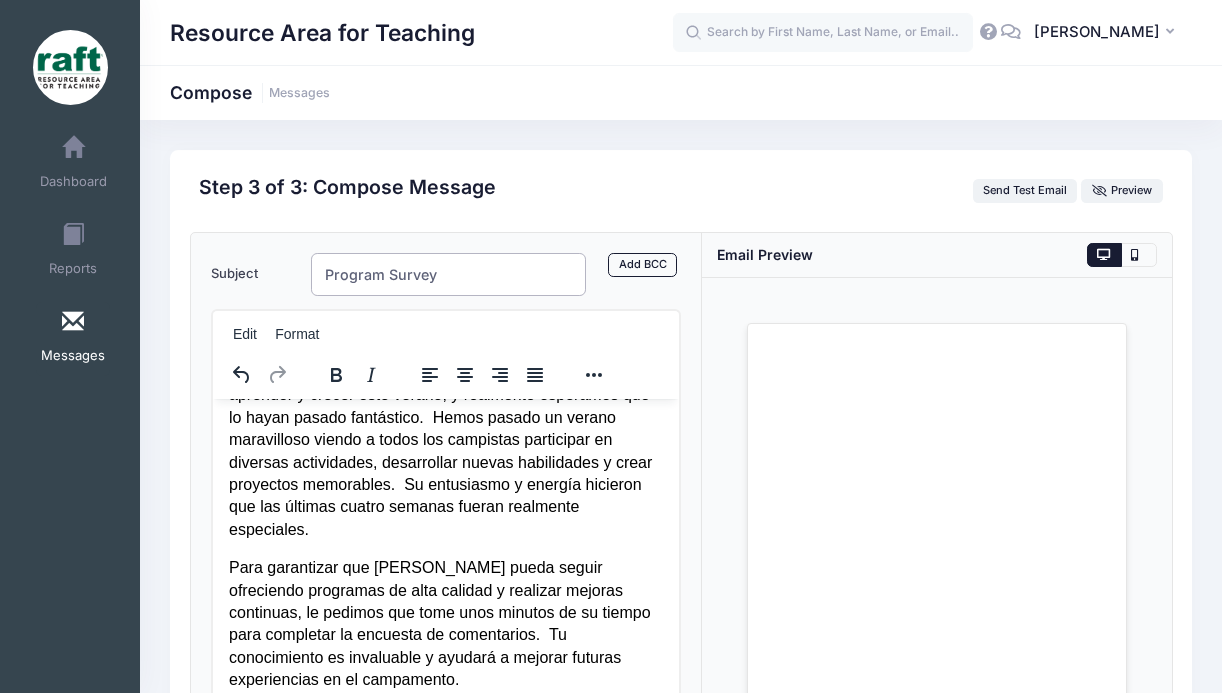 click on "Program Survey" at bounding box center (448, 274) 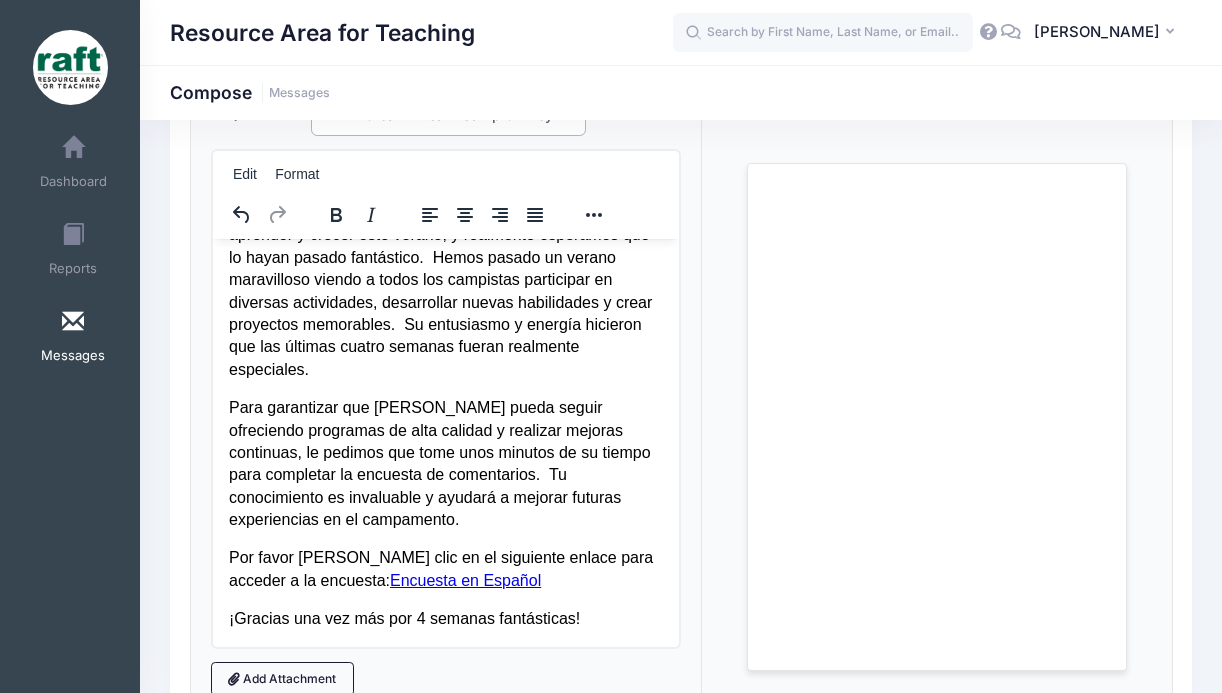 scroll, scrollTop: 339, scrollLeft: 0, axis: vertical 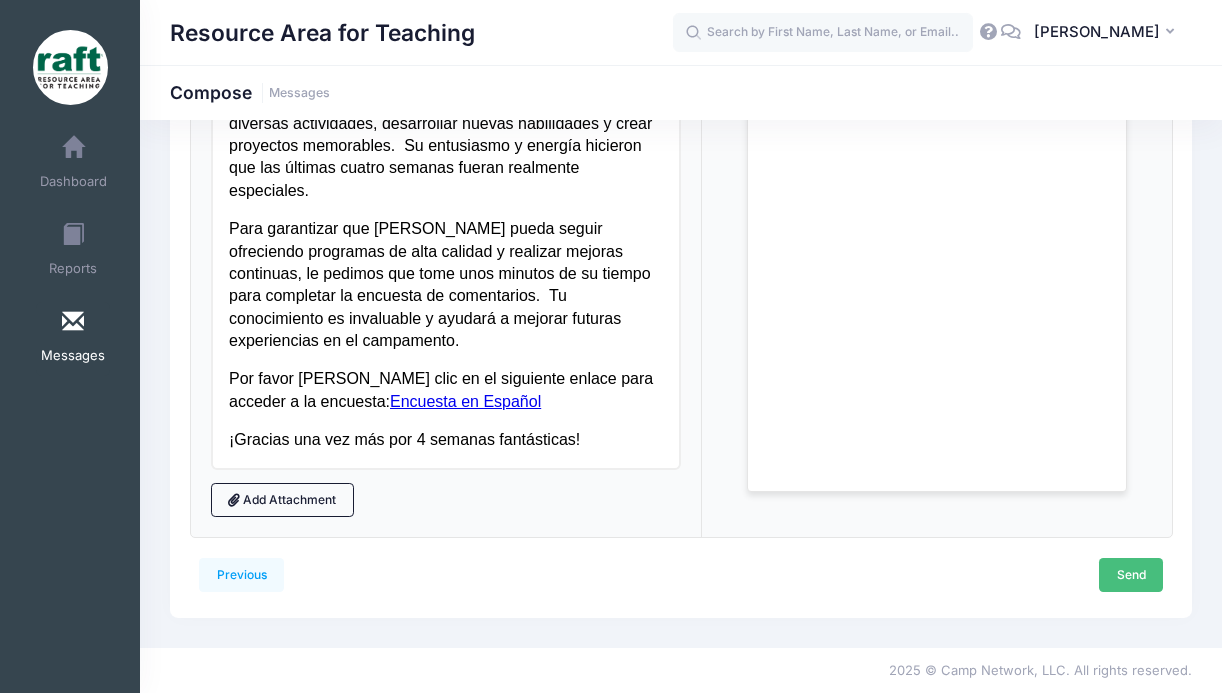 type on "RAFT Steam Dream Camp Survey" 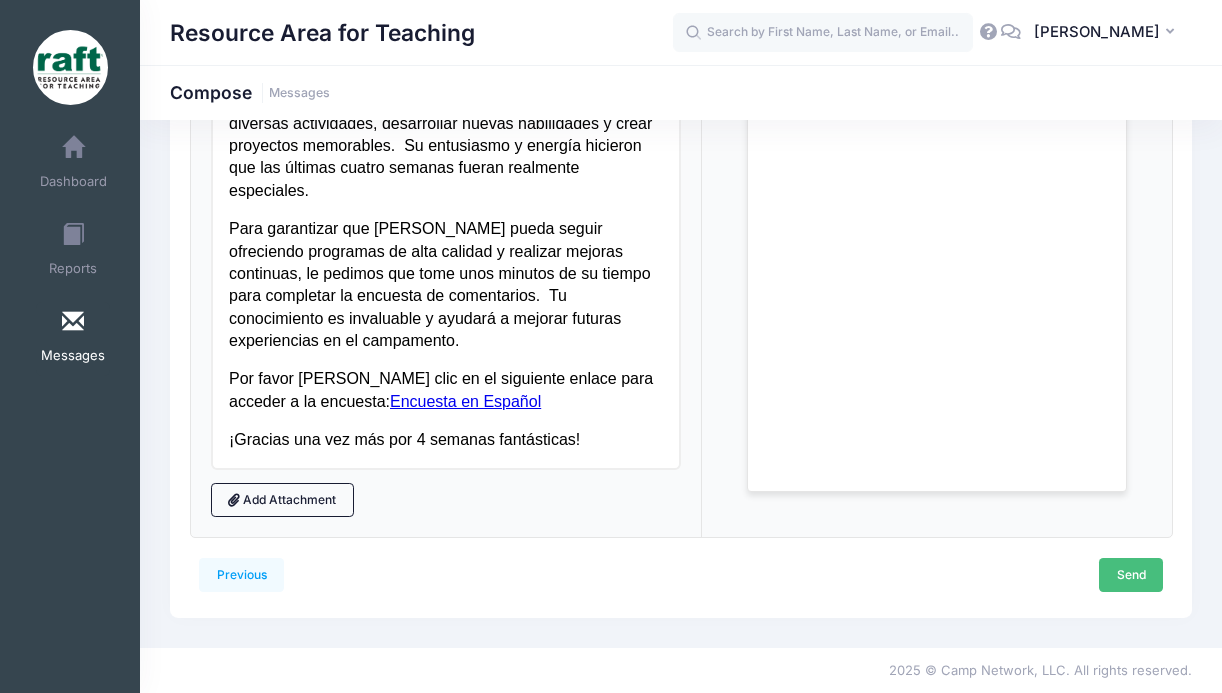 click on "Send" at bounding box center (1131, 575) 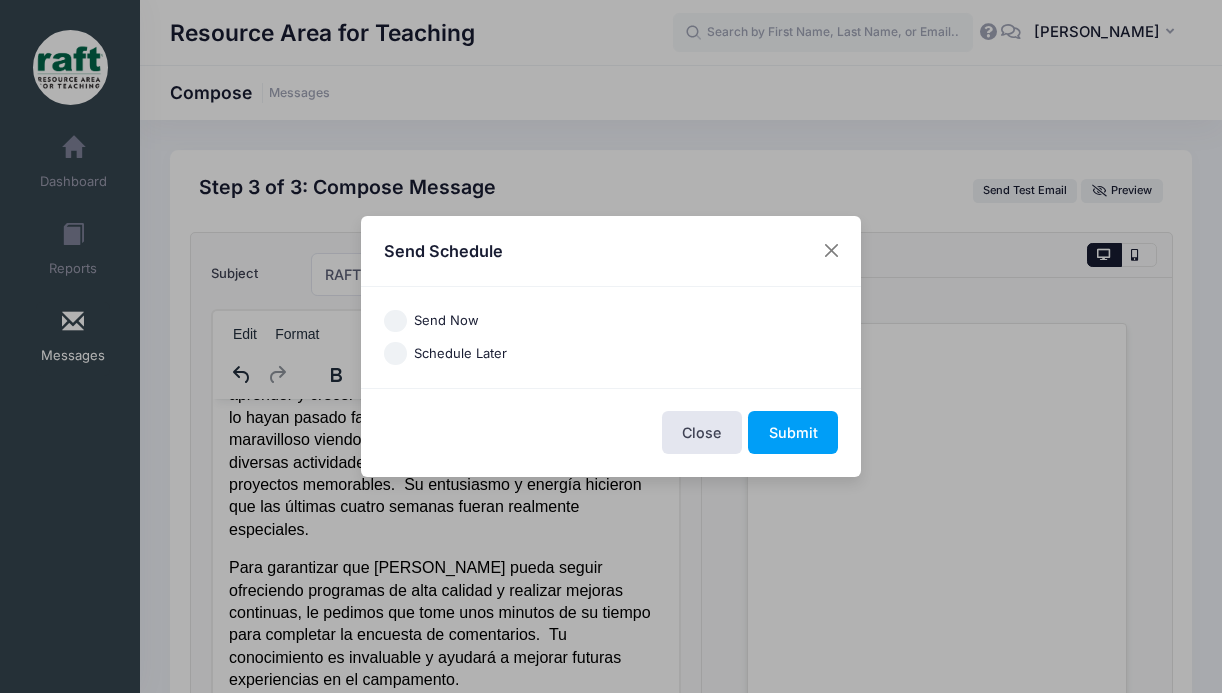 click on "Send Now" at bounding box center (395, 321) 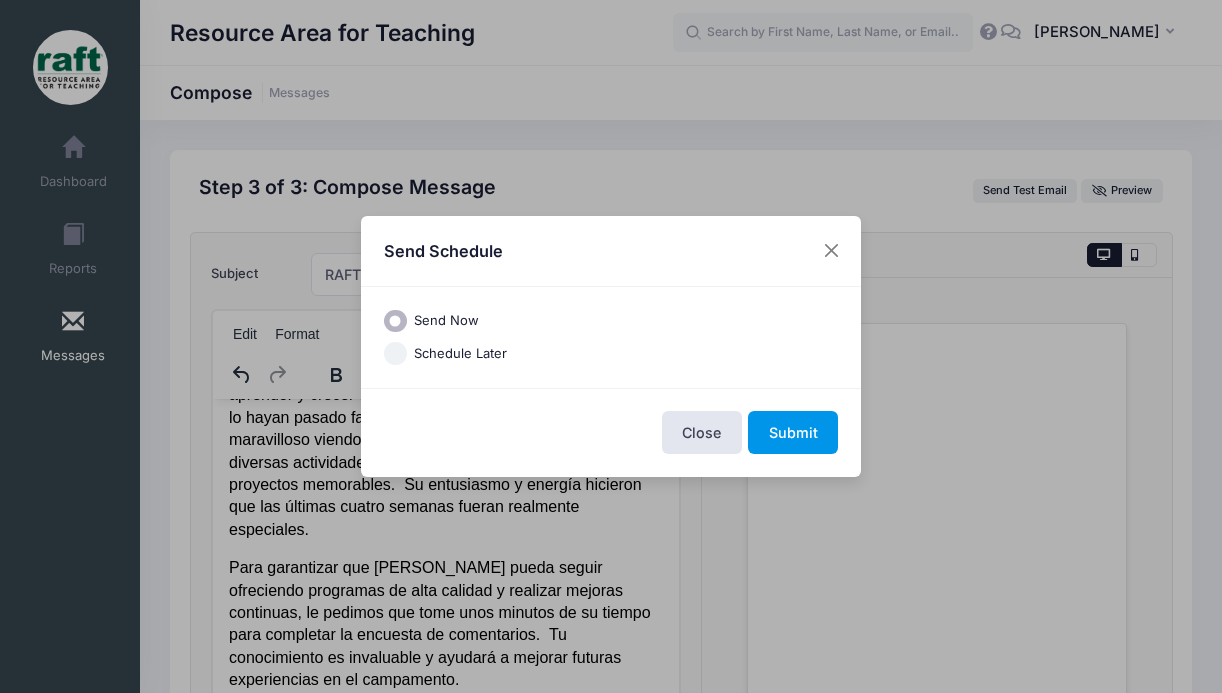 click on "Submit" at bounding box center (793, 432) 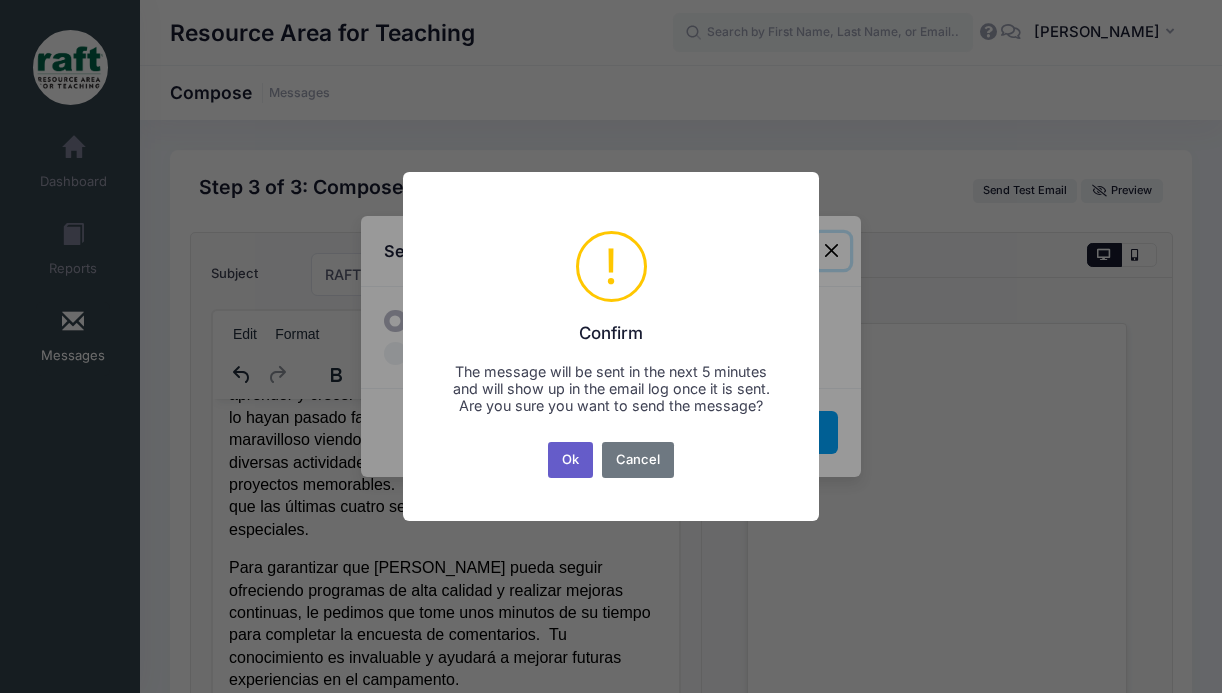 click on "Ok" at bounding box center [571, 460] 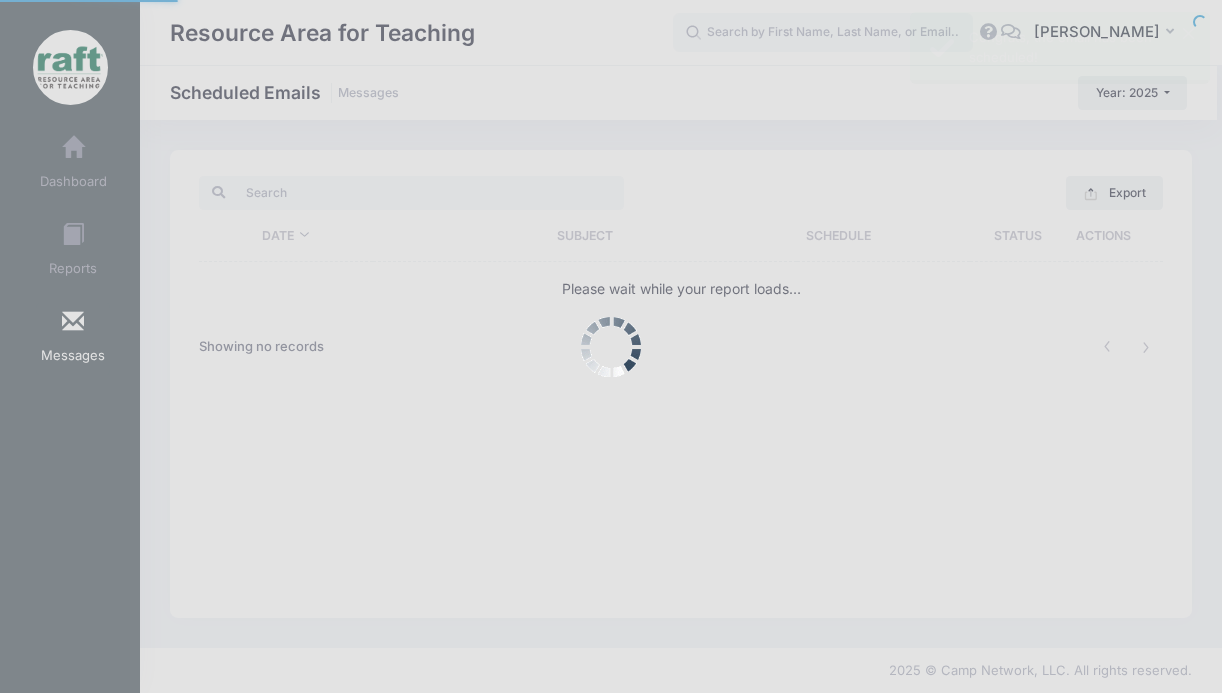 scroll, scrollTop: 0, scrollLeft: 0, axis: both 